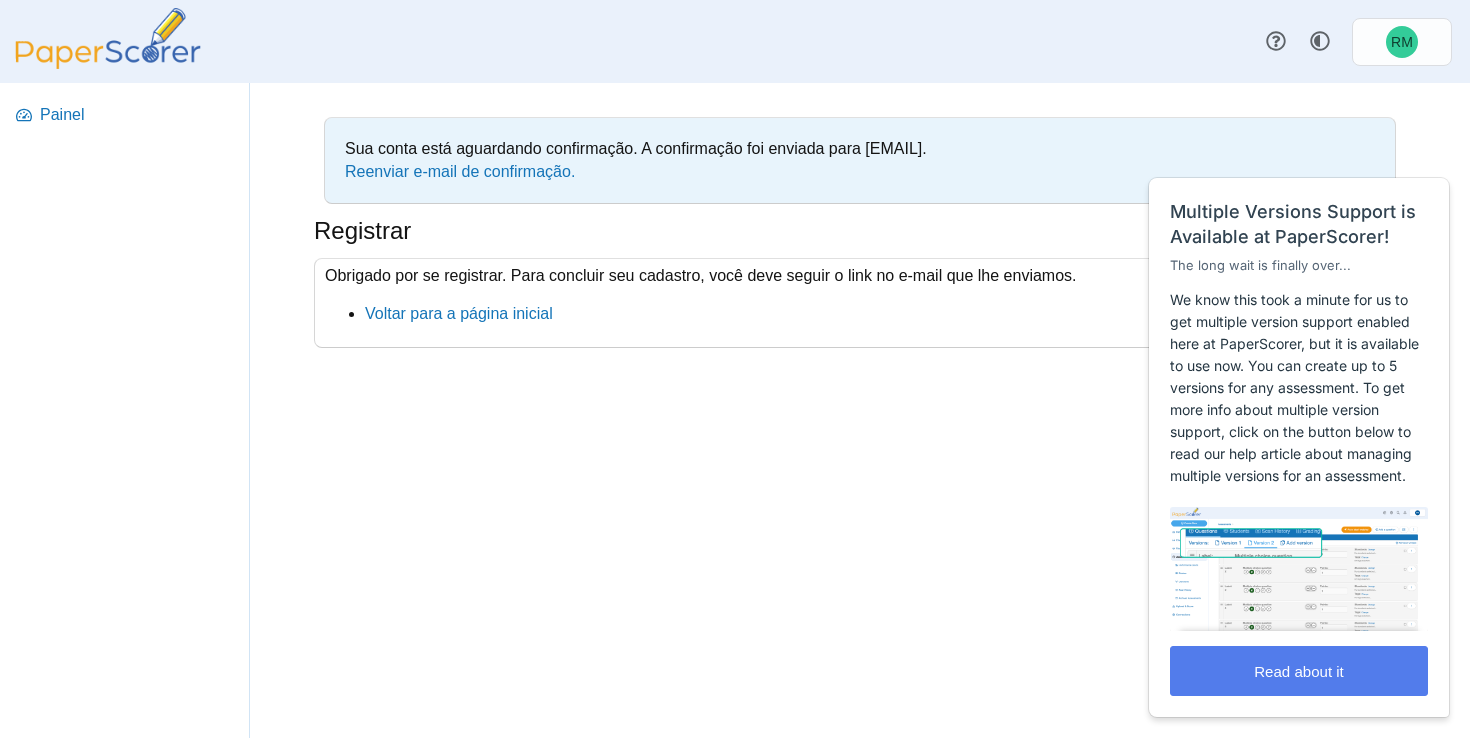 scroll, scrollTop: 0, scrollLeft: 0, axis: both 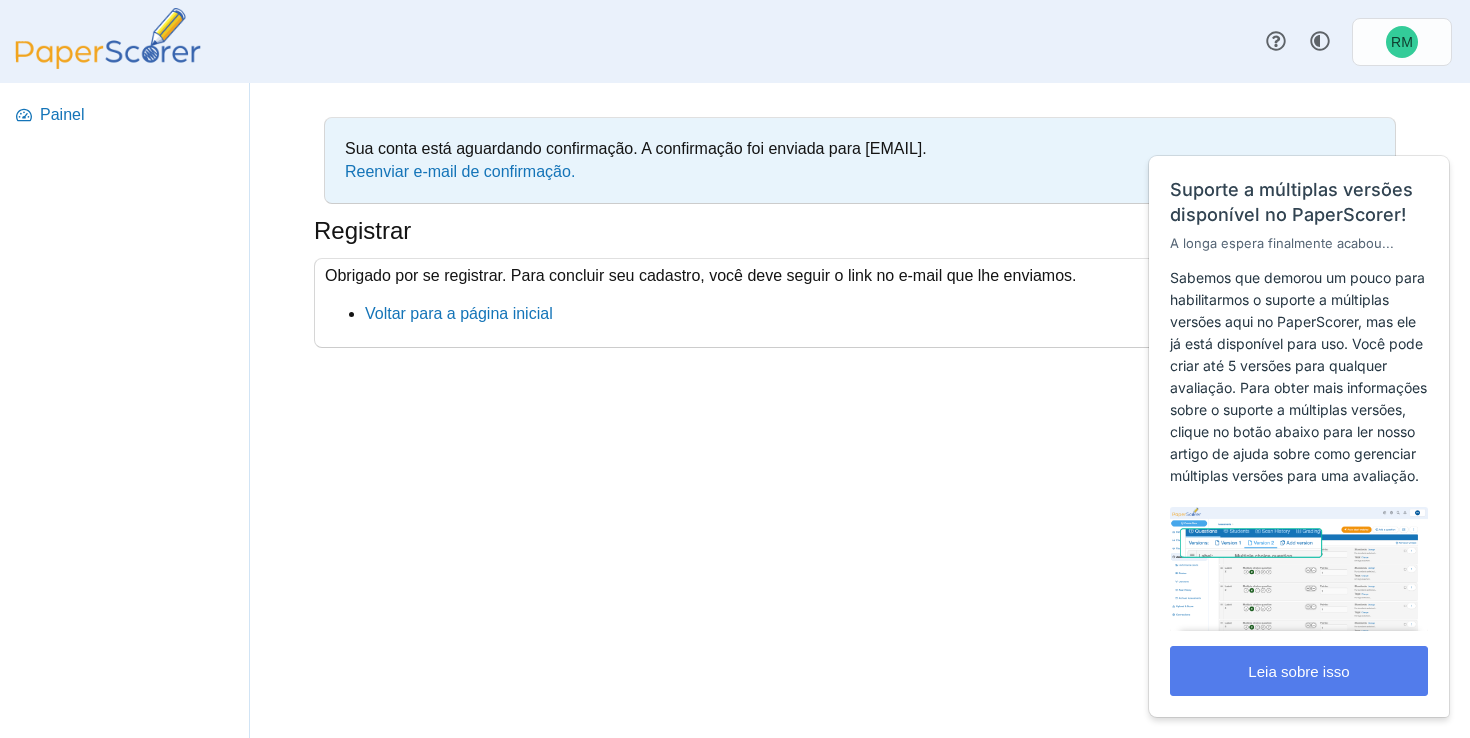 click at bounding box center [108, 63] 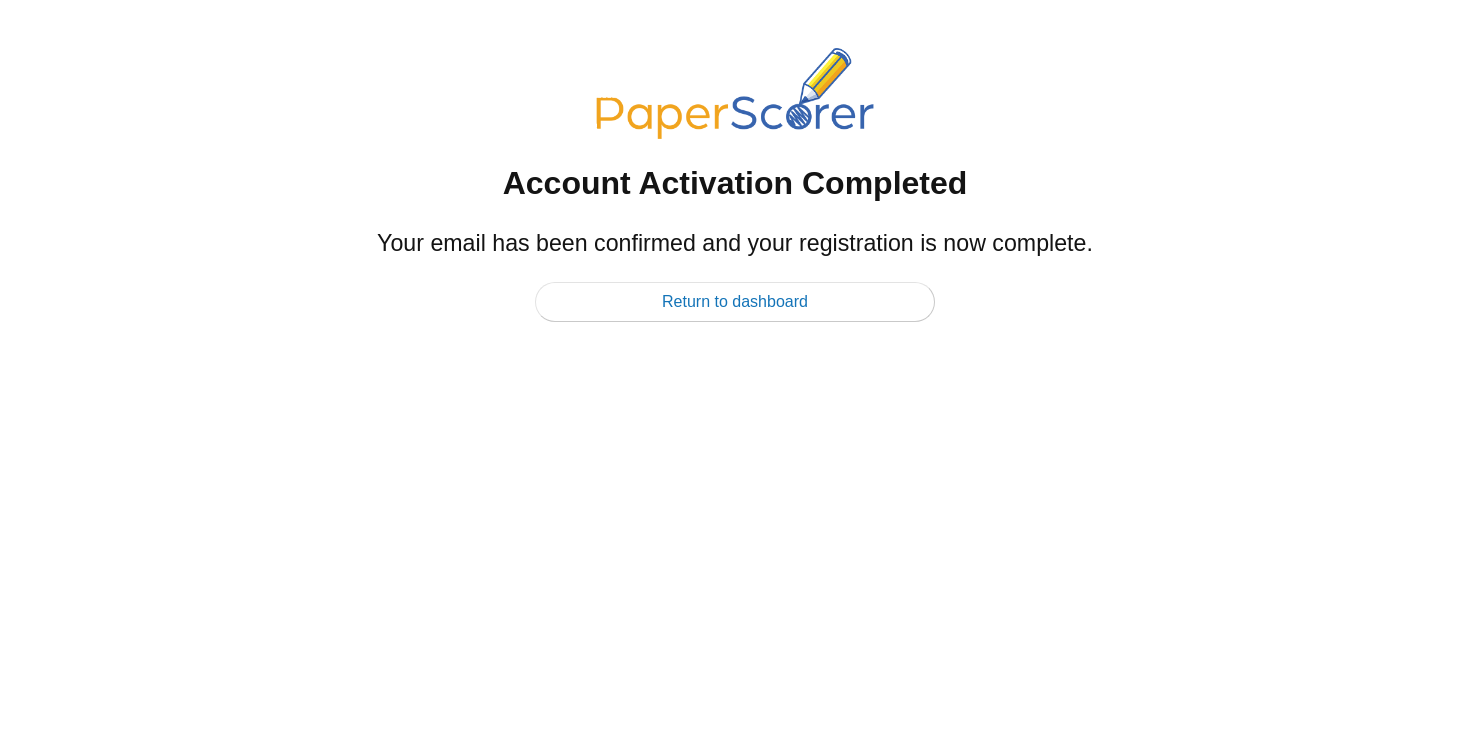 scroll, scrollTop: 0, scrollLeft: 0, axis: both 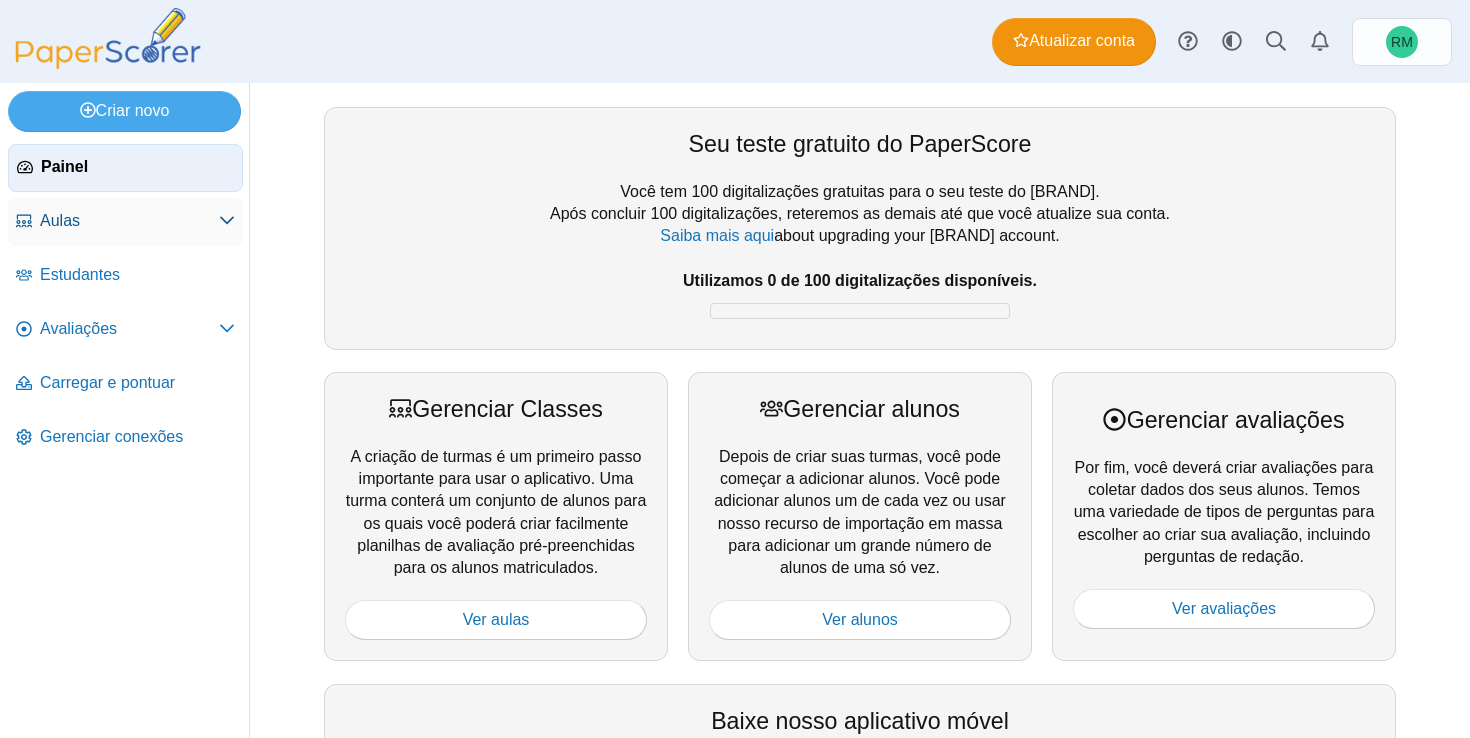 click on "Aulas" at bounding box center [129, 221] 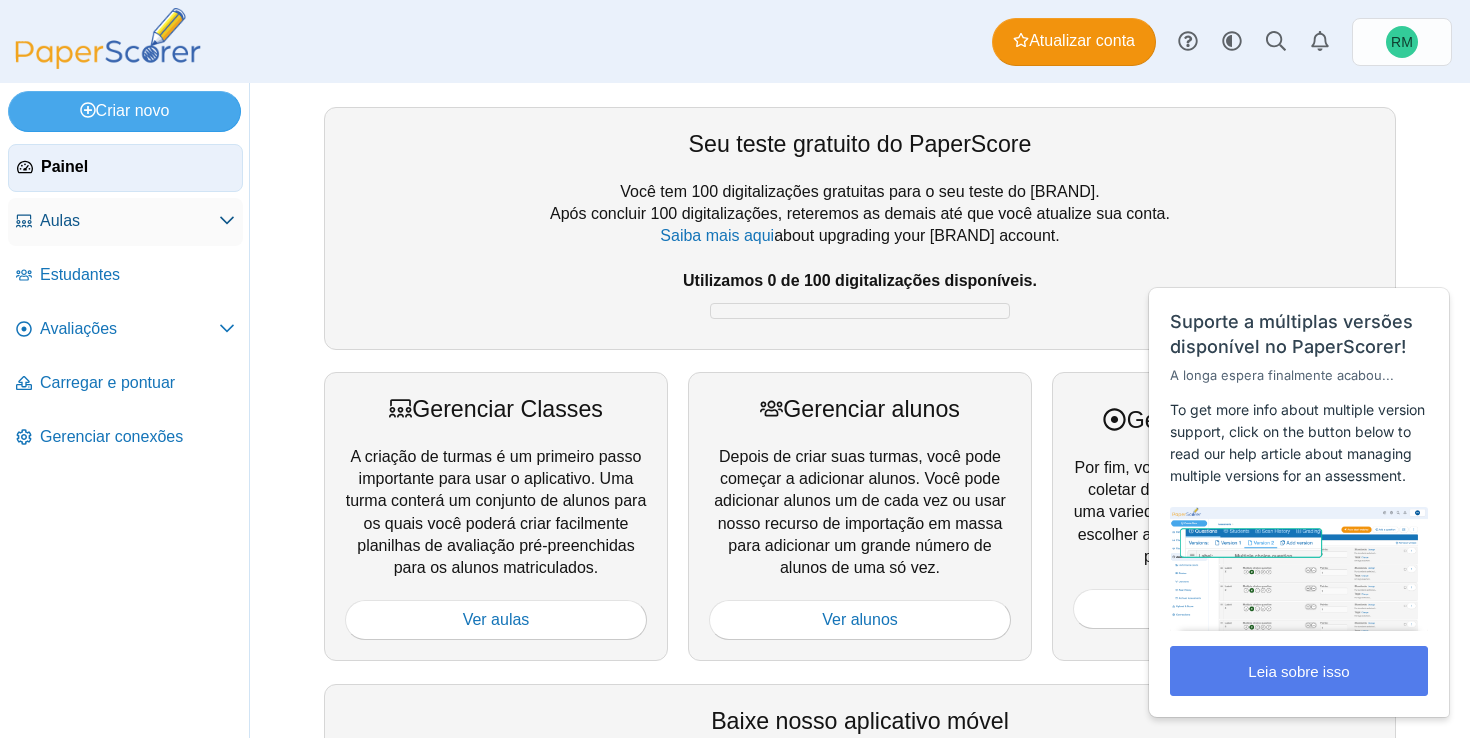 scroll, scrollTop: 0, scrollLeft: 0, axis: both 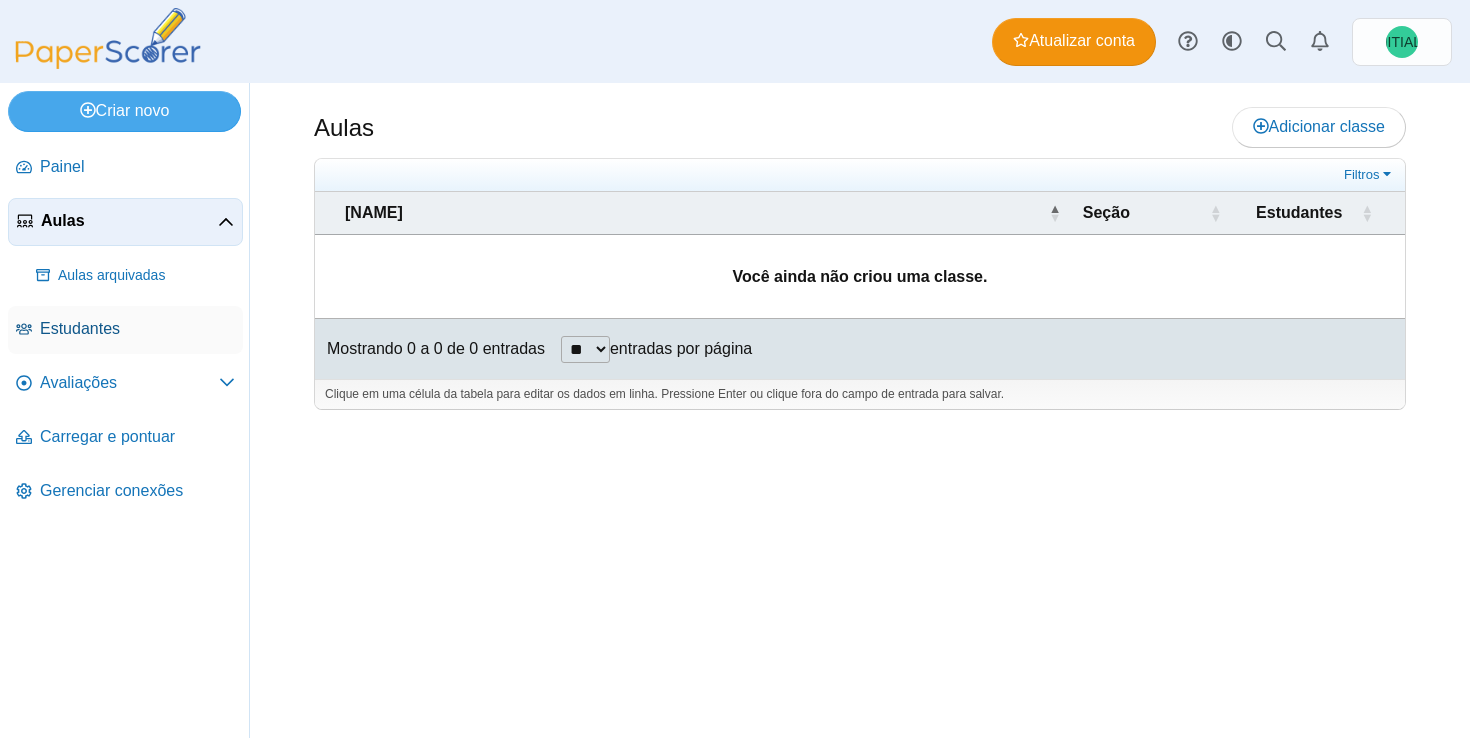 click on "Estudantes" at bounding box center (125, 330) 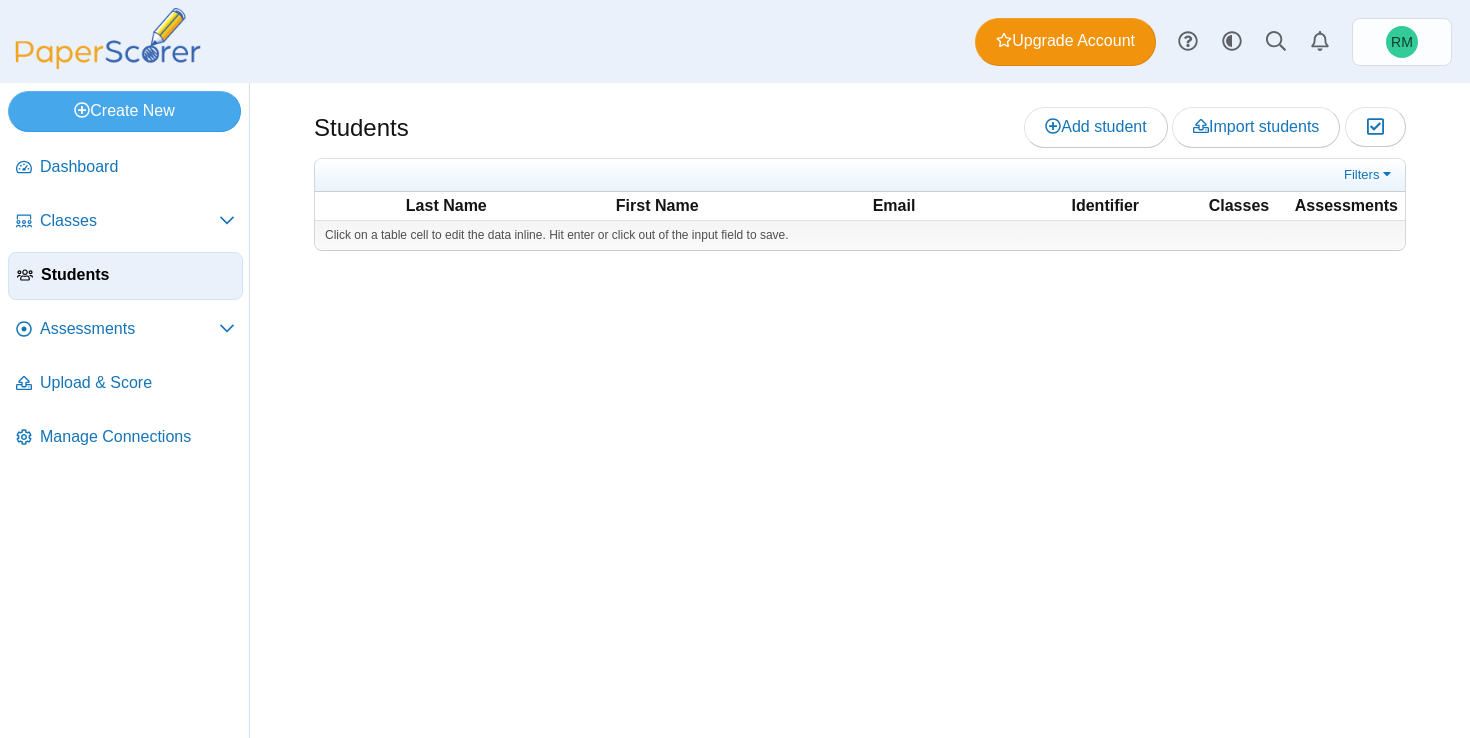 scroll, scrollTop: 0, scrollLeft: 0, axis: both 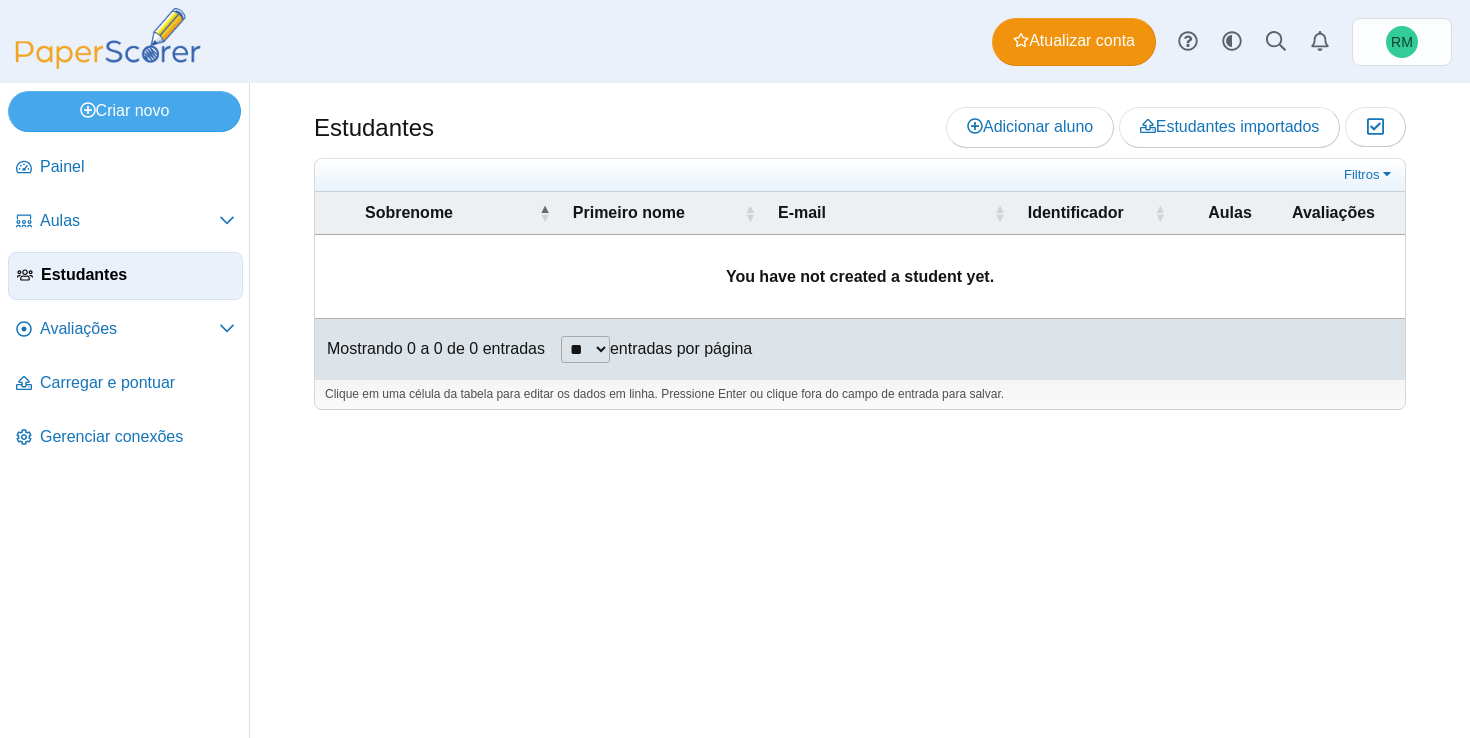 click on "Painel" at bounding box center (137, 167) 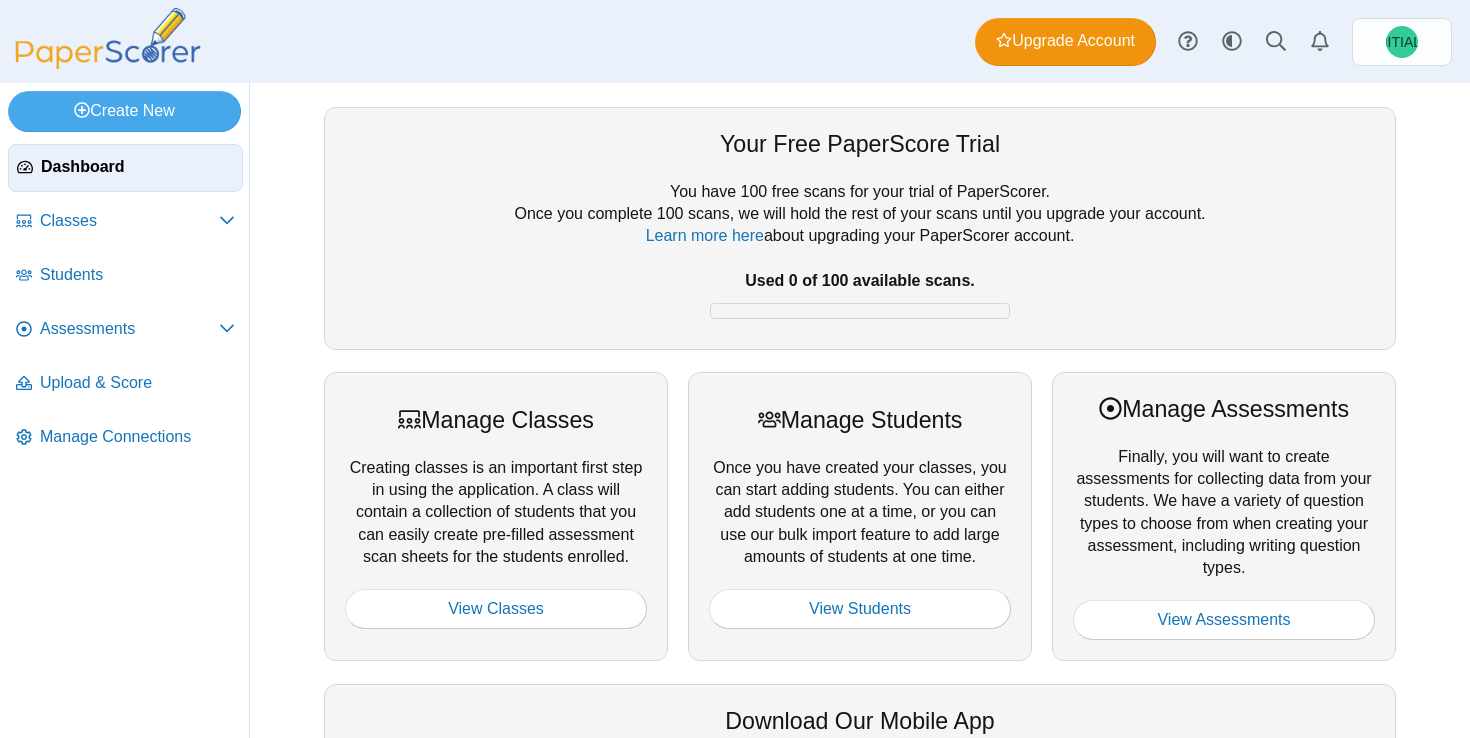 scroll, scrollTop: 0, scrollLeft: 0, axis: both 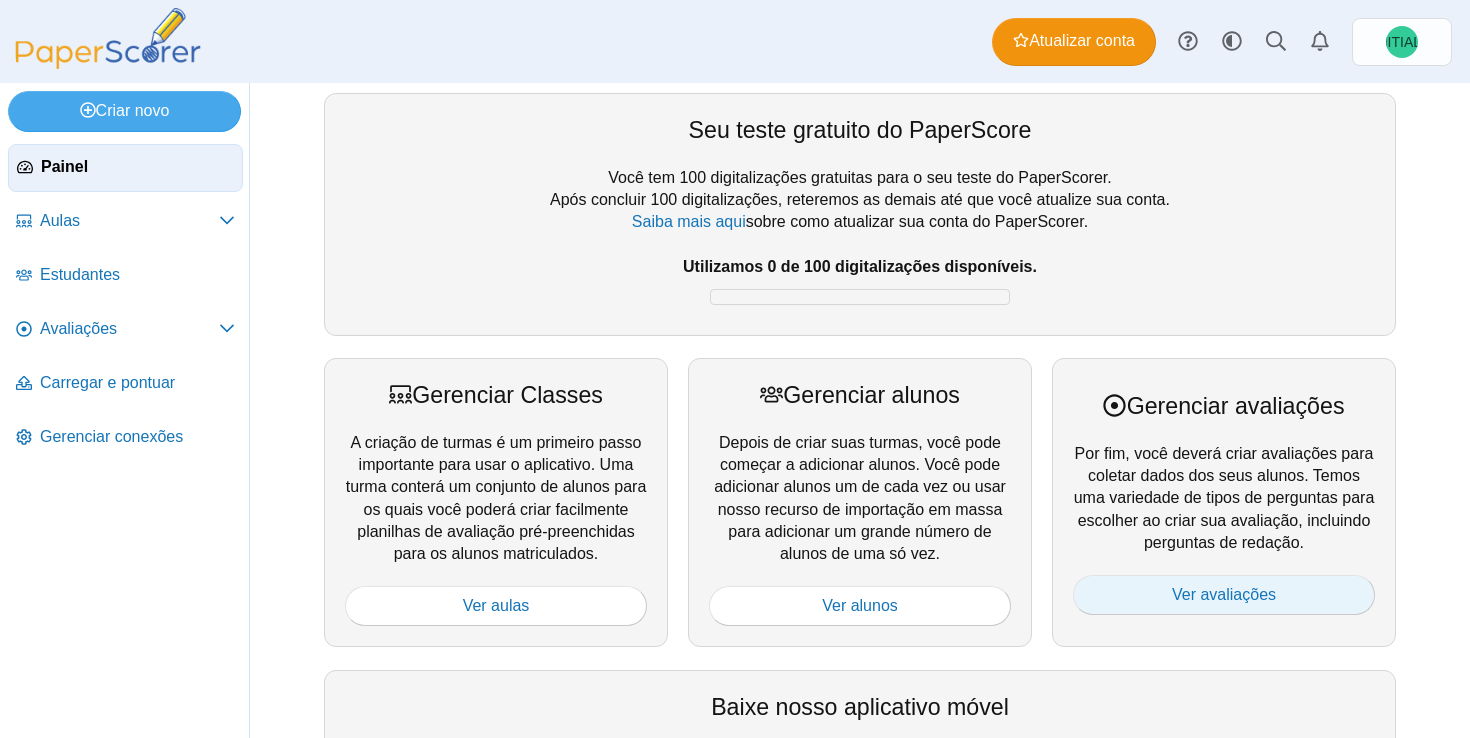 click on "Ver avaliações" at bounding box center [1224, 594] 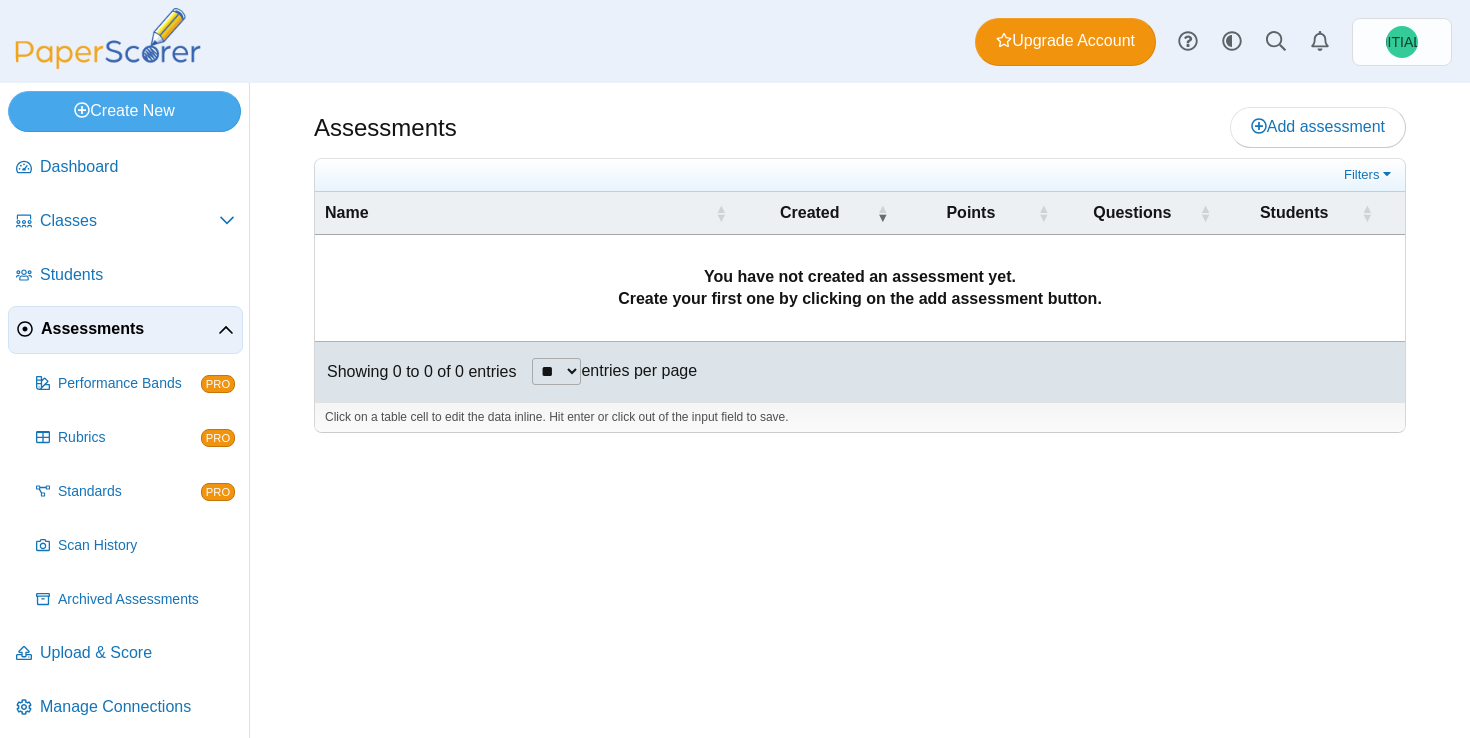 scroll, scrollTop: 0, scrollLeft: 0, axis: both 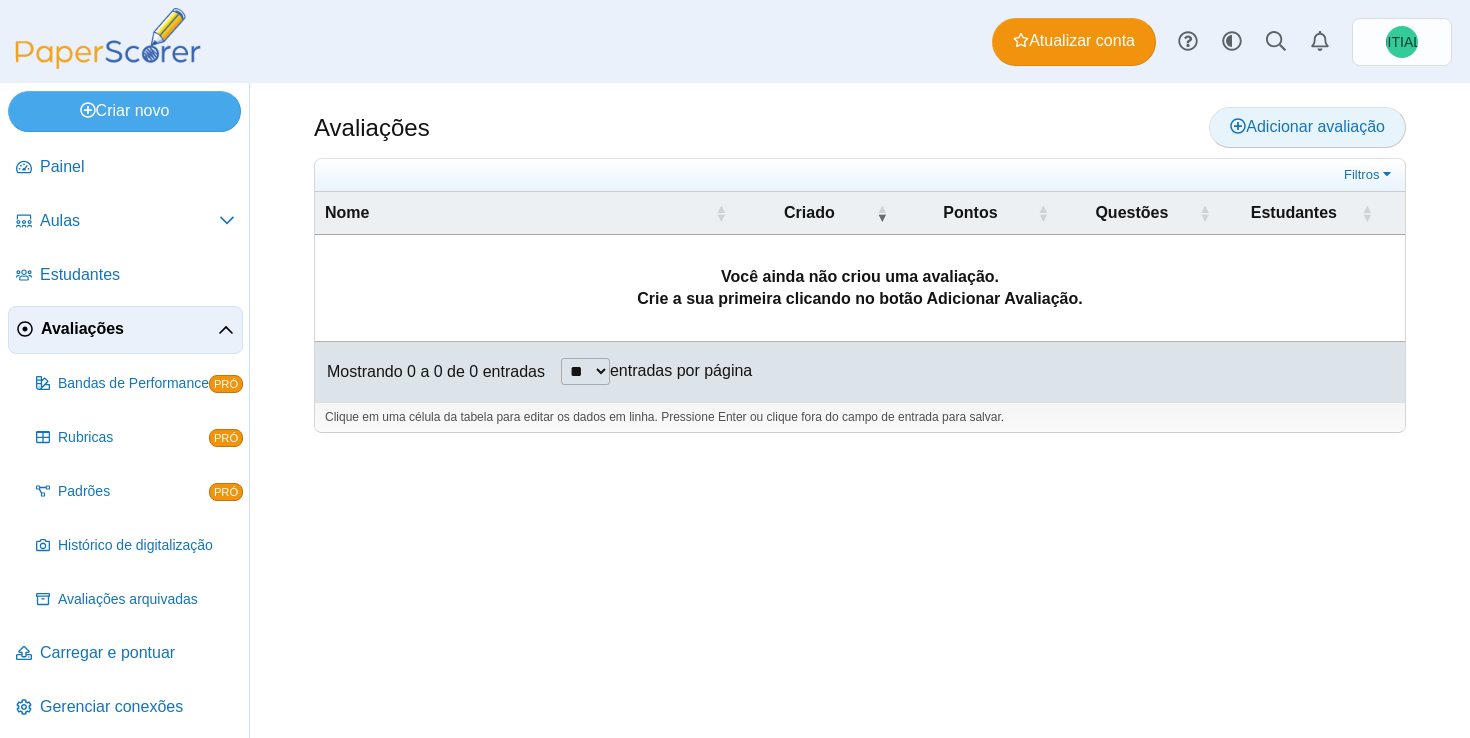 click on "Adicionar avaliação" at bounding box center [1315, 126] 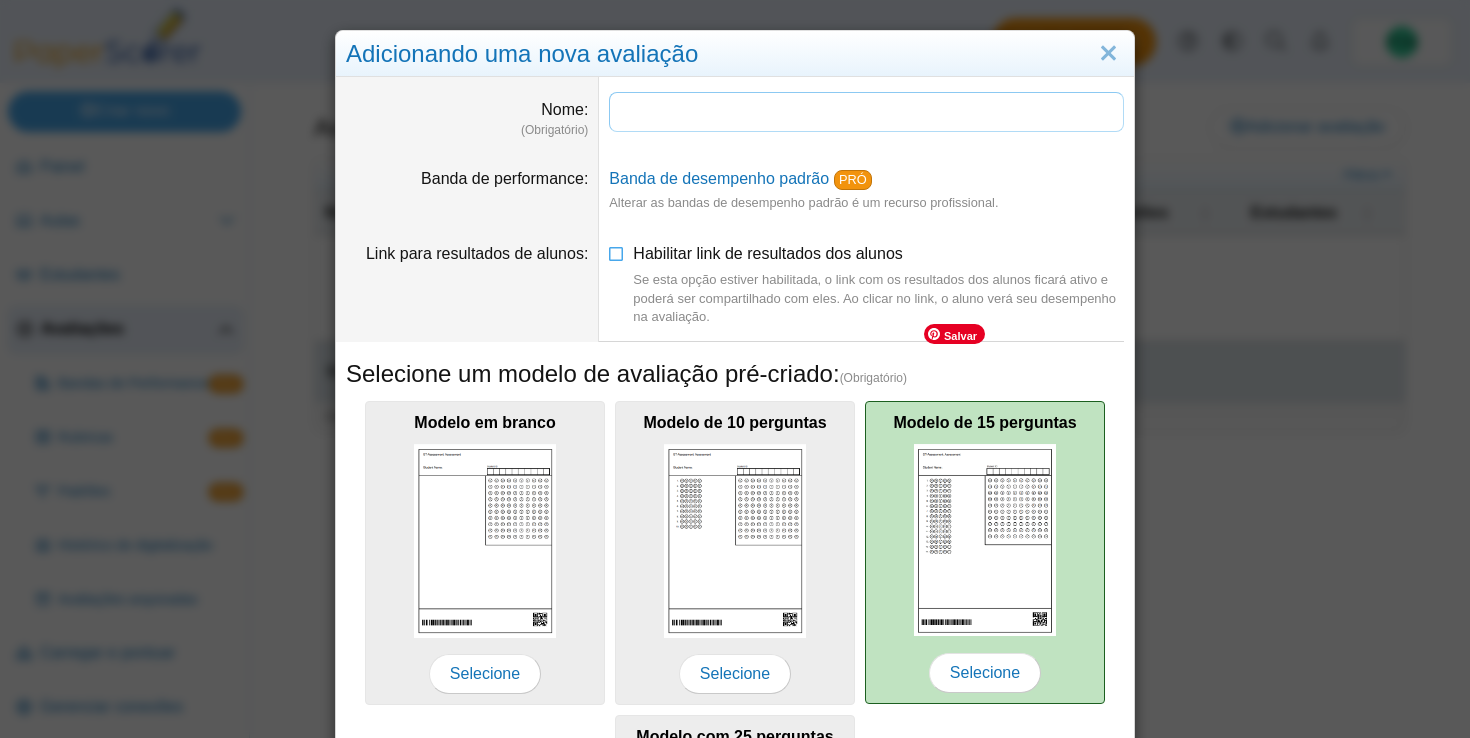 scroll, scrollTop: 1, scrollLeft: 0, axis: vertical 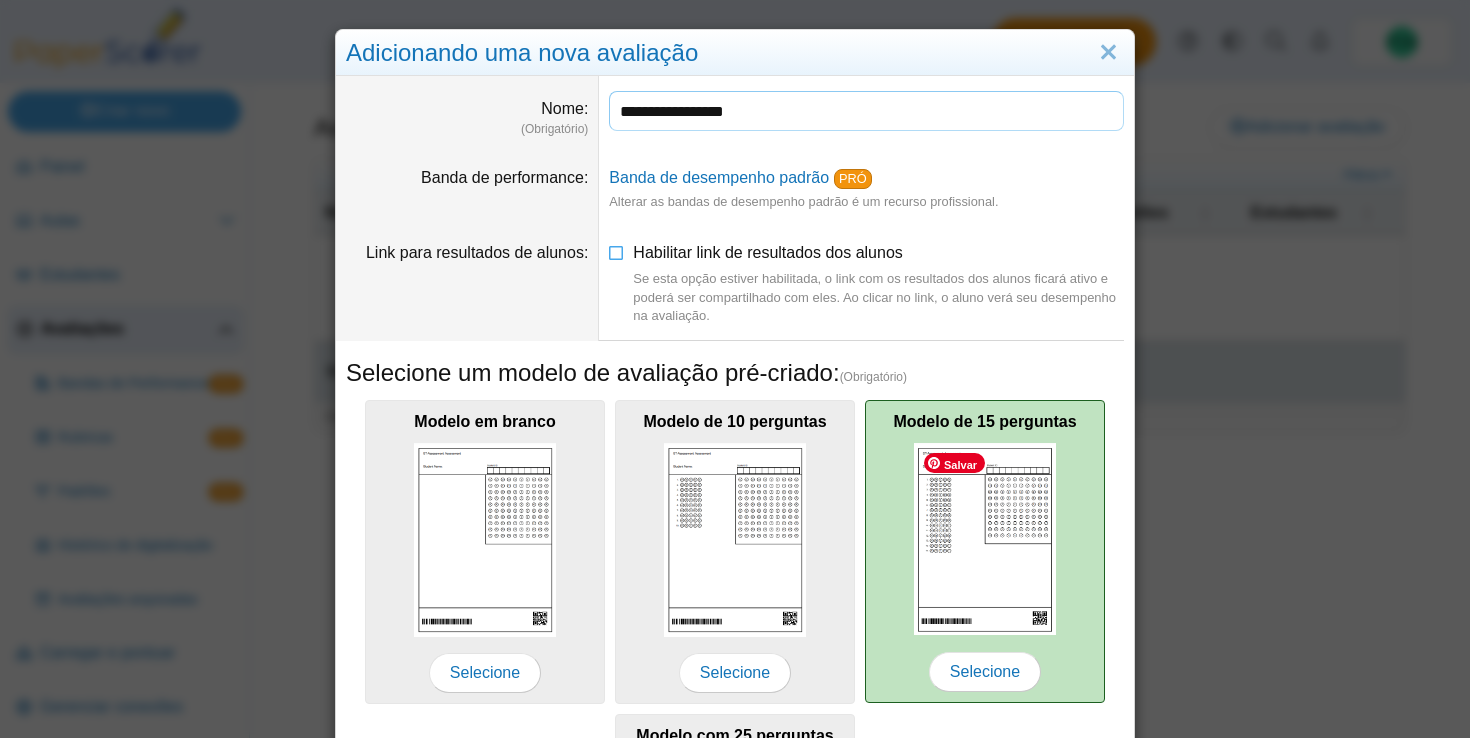 type on "**********" 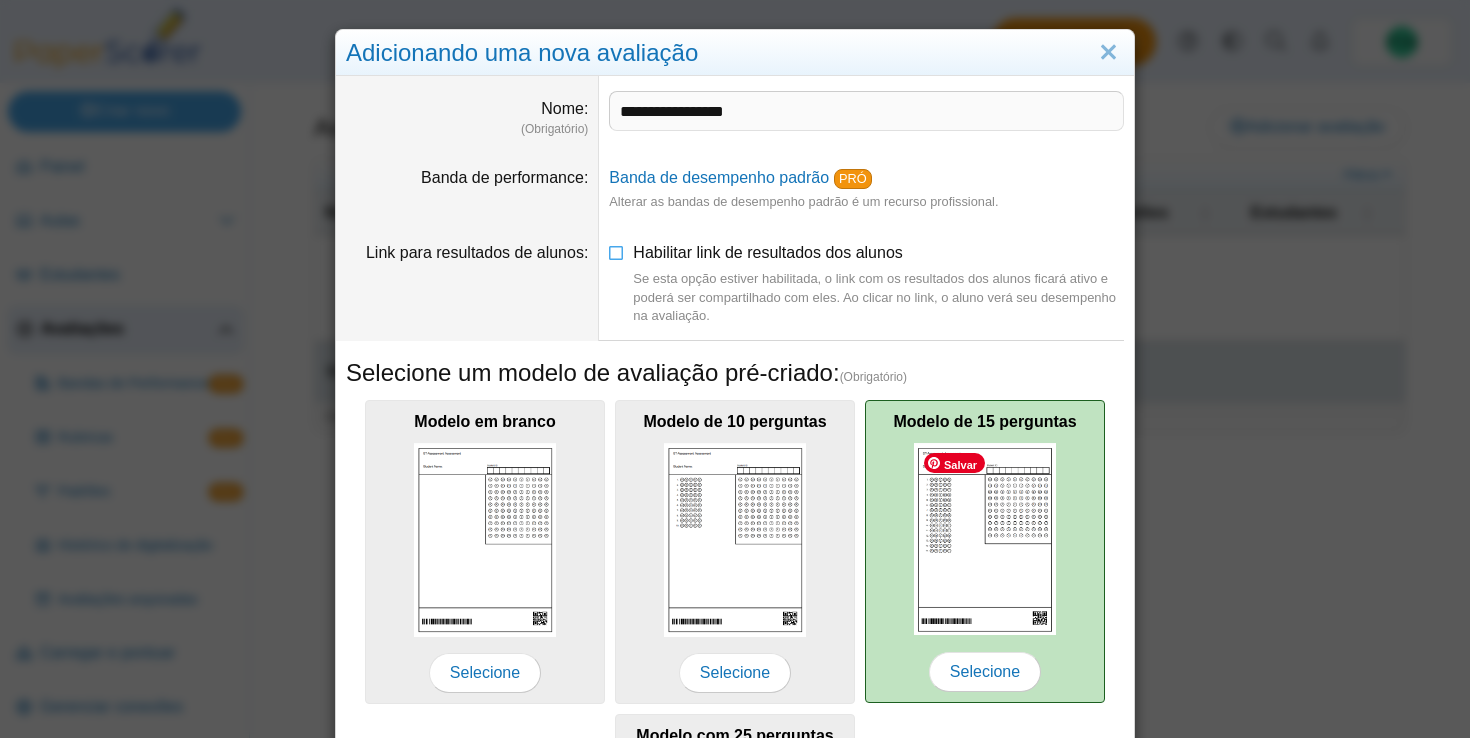 click at bounding box center [485, 539] 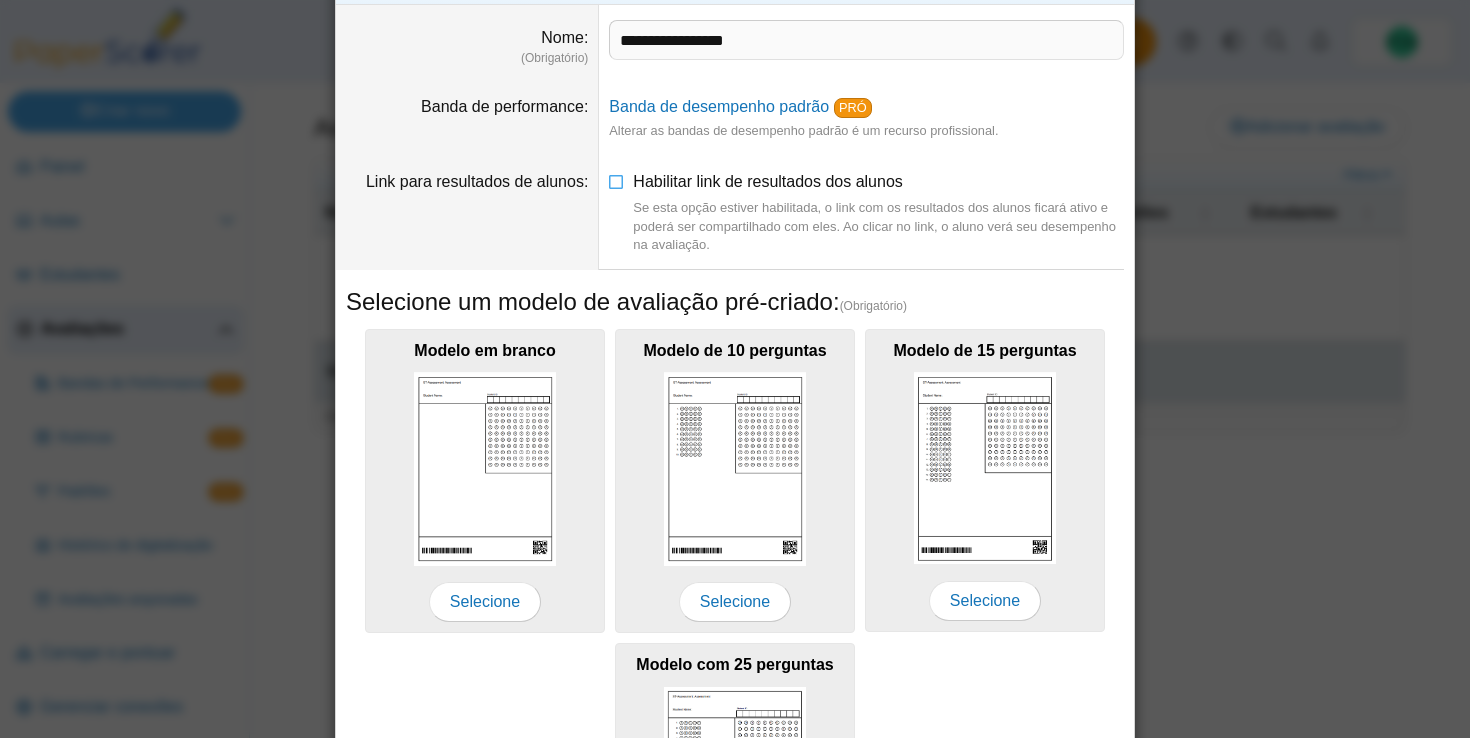 scroll, scrollTop: 22, scrollLeft: 0, axis: vertical 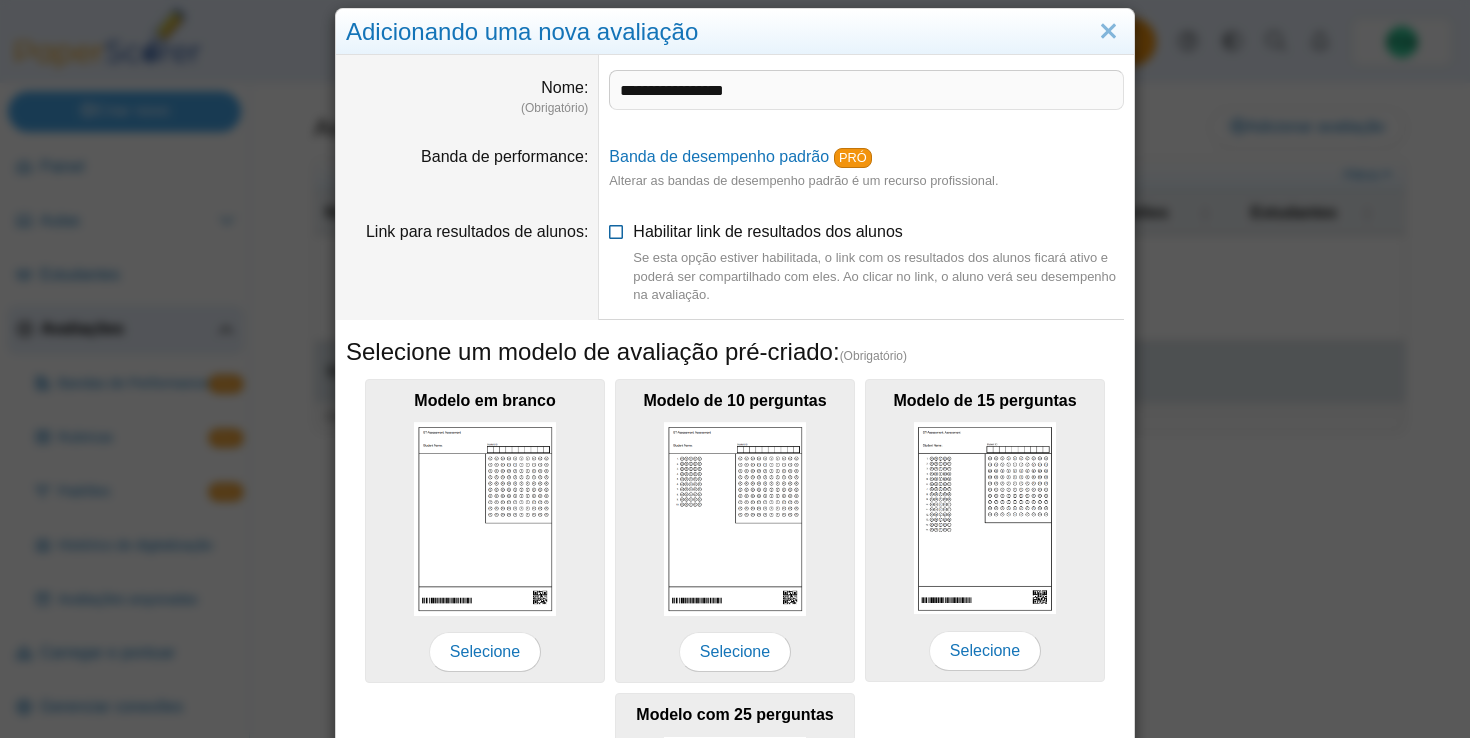 click on "Habilitar link de resultados dos alunos" at bounding box center (767, 231) 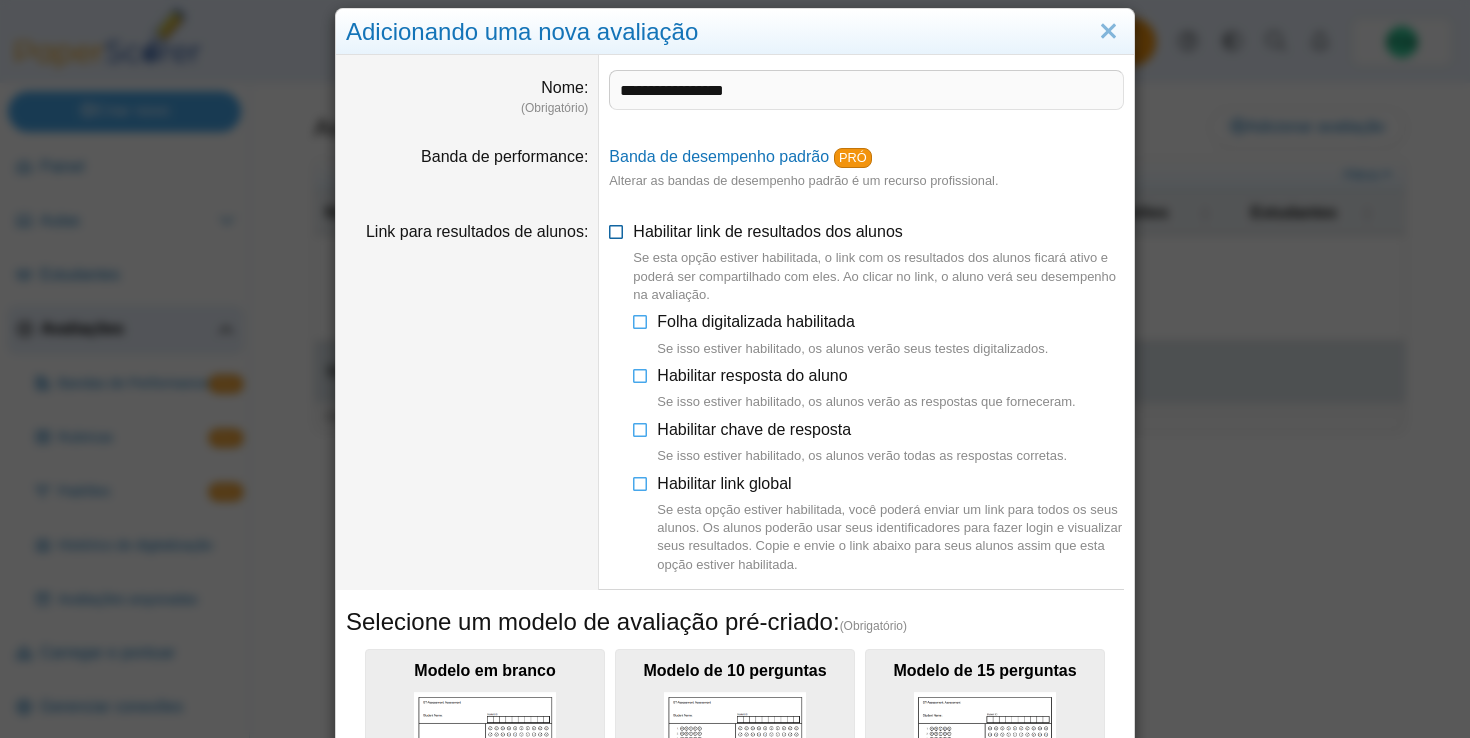 click on "Habilitar link de resultados dos alunos" at bounding box center (767, 231) 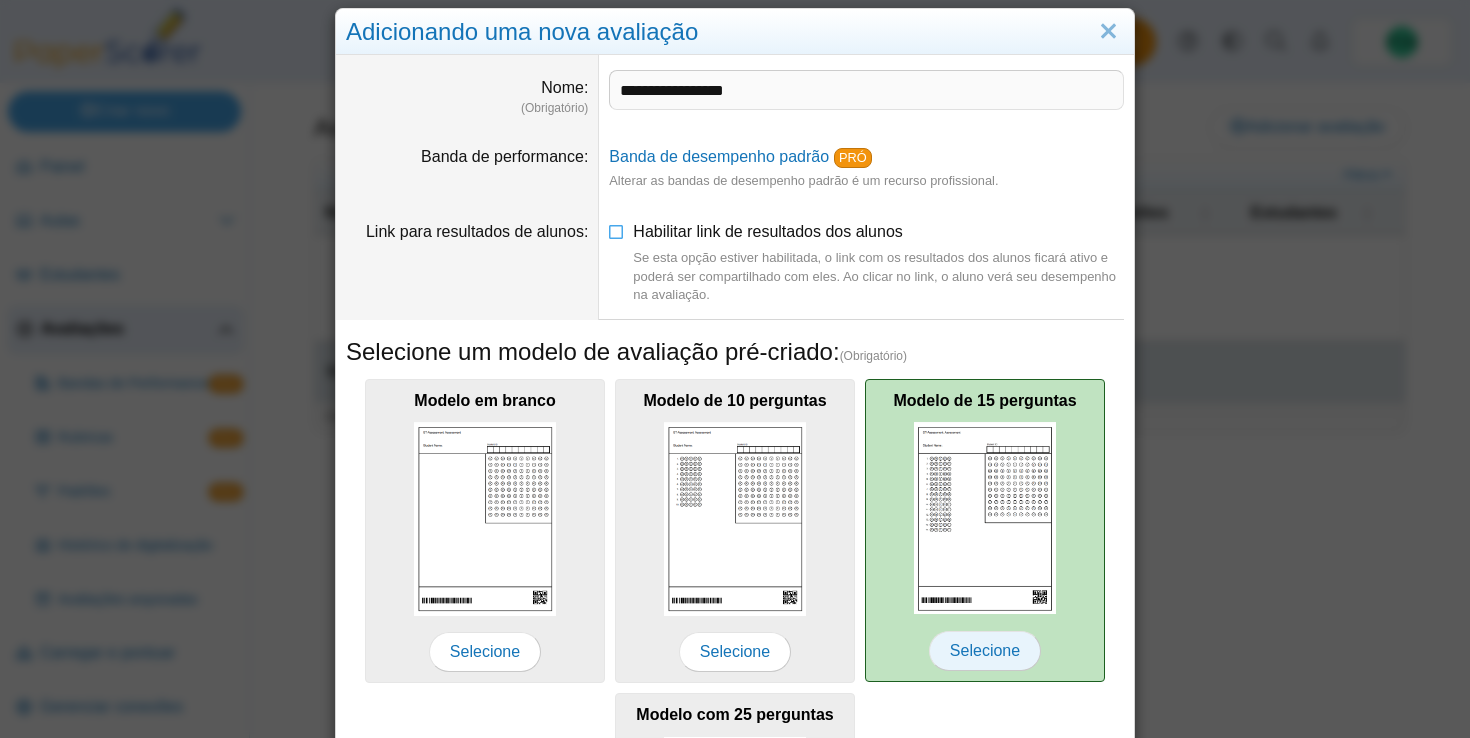 click on "Selecione" at bounding box center [485, 651] 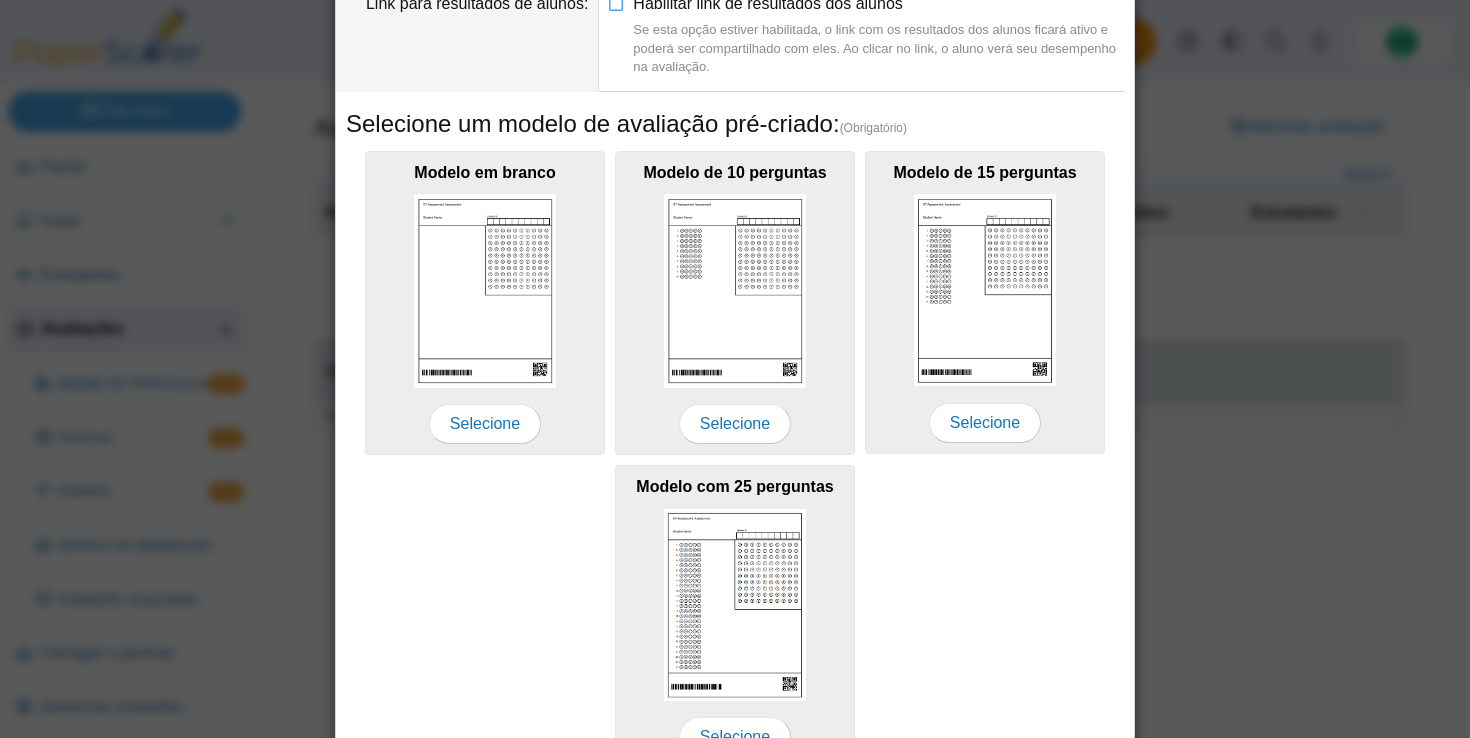 scroll, scrollTop: 362, scrollLeft: 0, axis: vertical 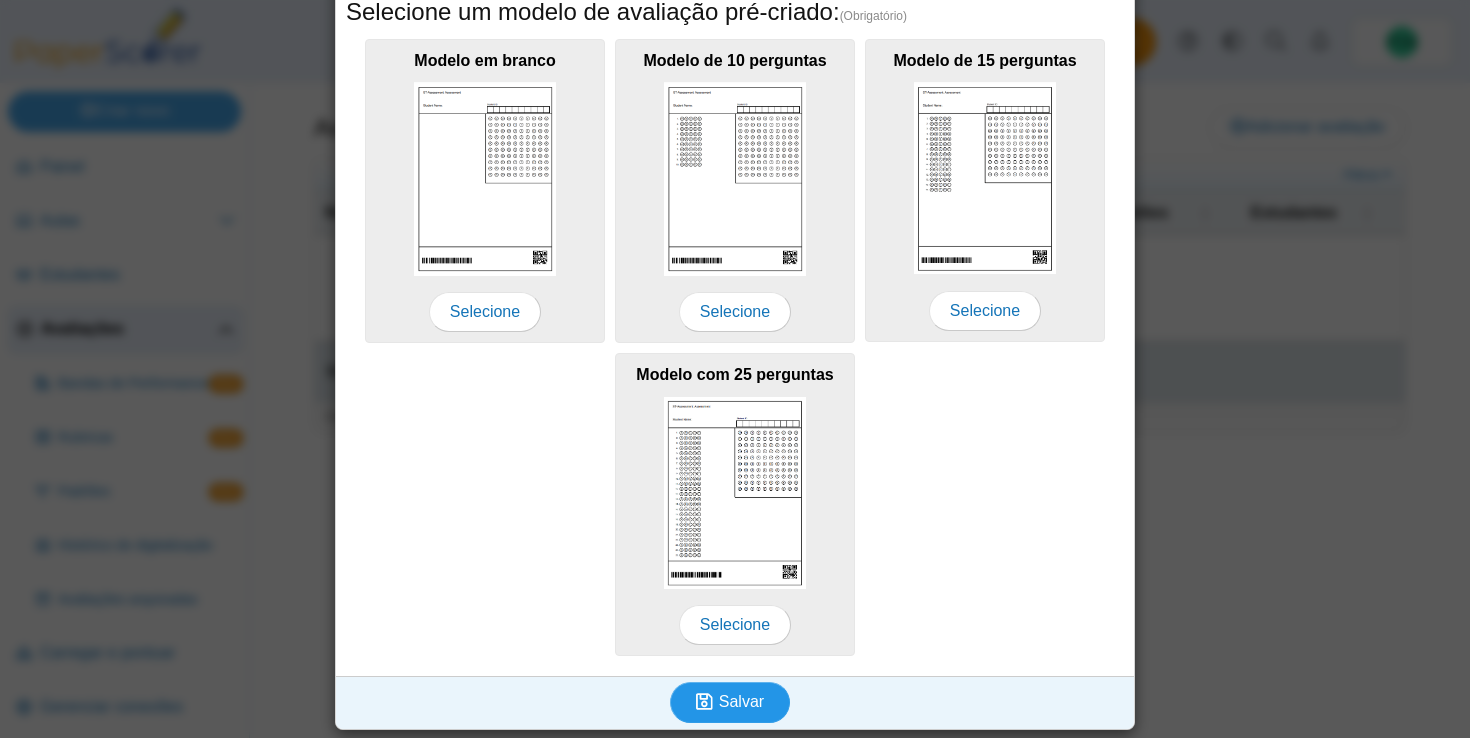 click on "Salvar" at bounding box center (741, 701) 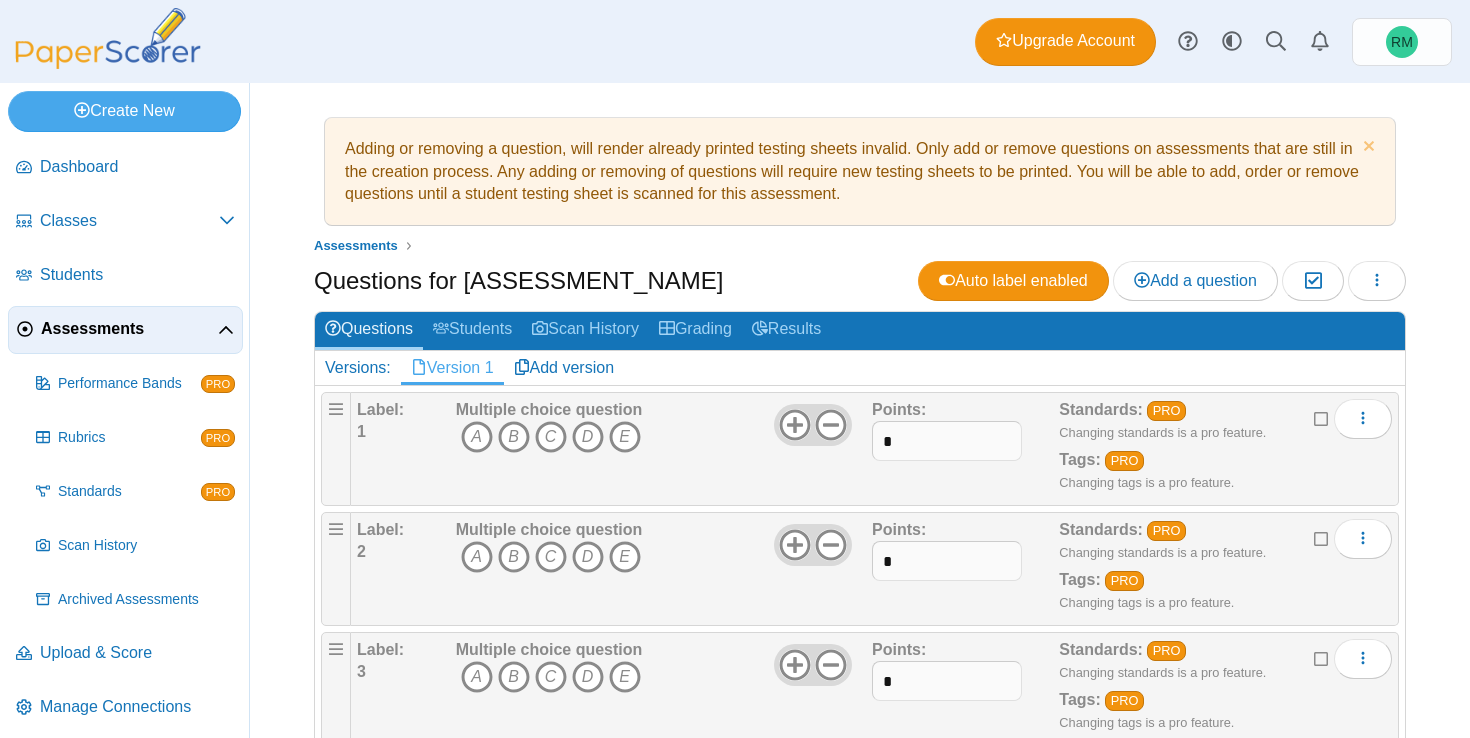 scroll, scrollTop: 0, scrollLeft: 0, axis: both 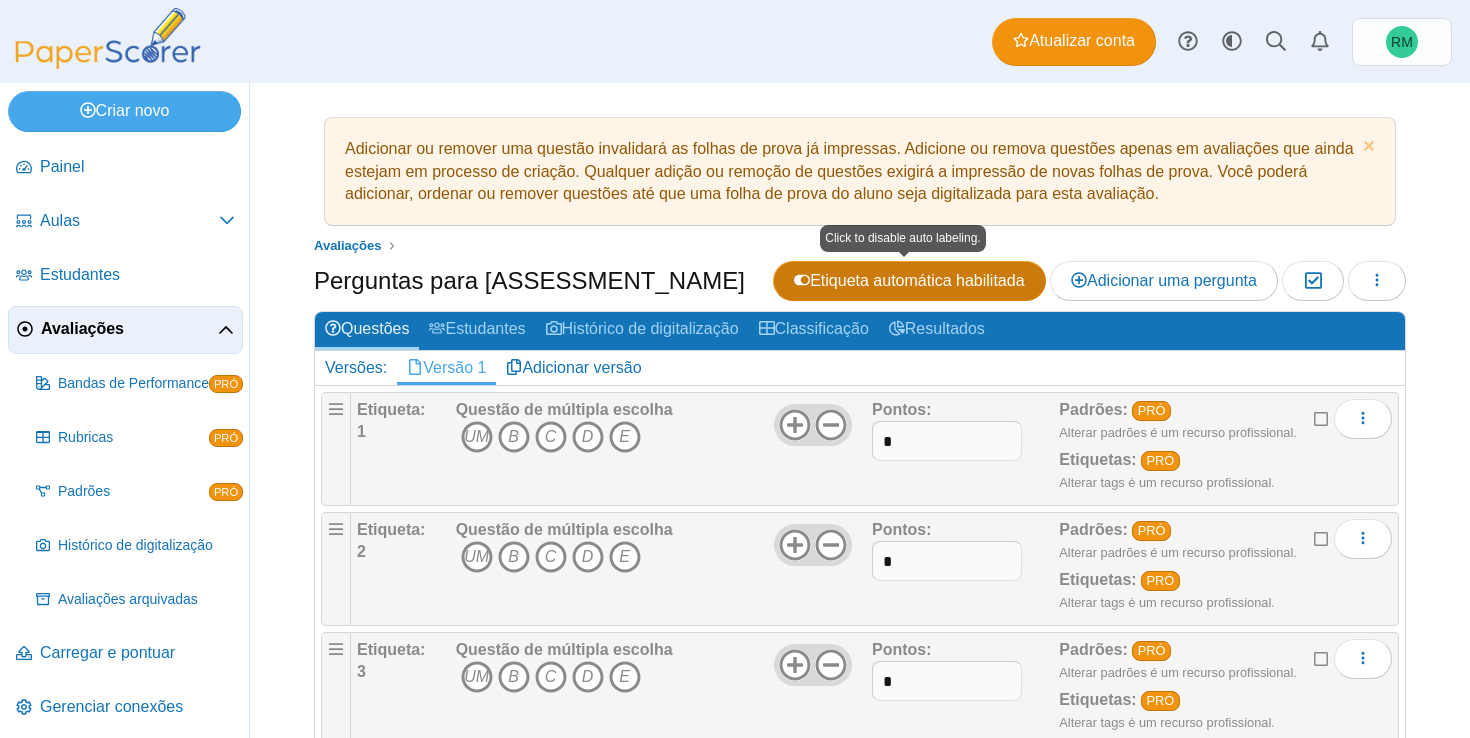 click on "Etiqueta automática habilitada" at bounding box center [917, 280] 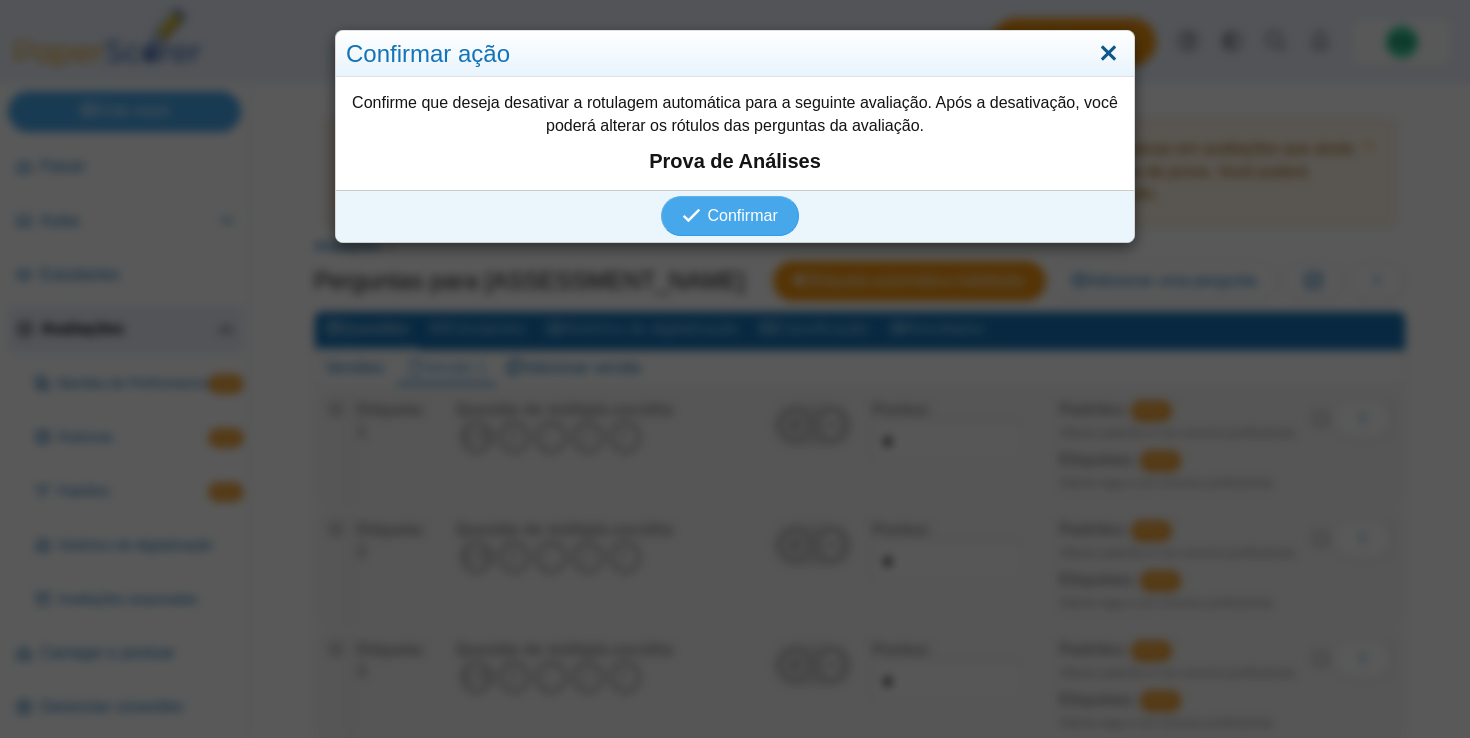 click at bounding box center (1108, 54) 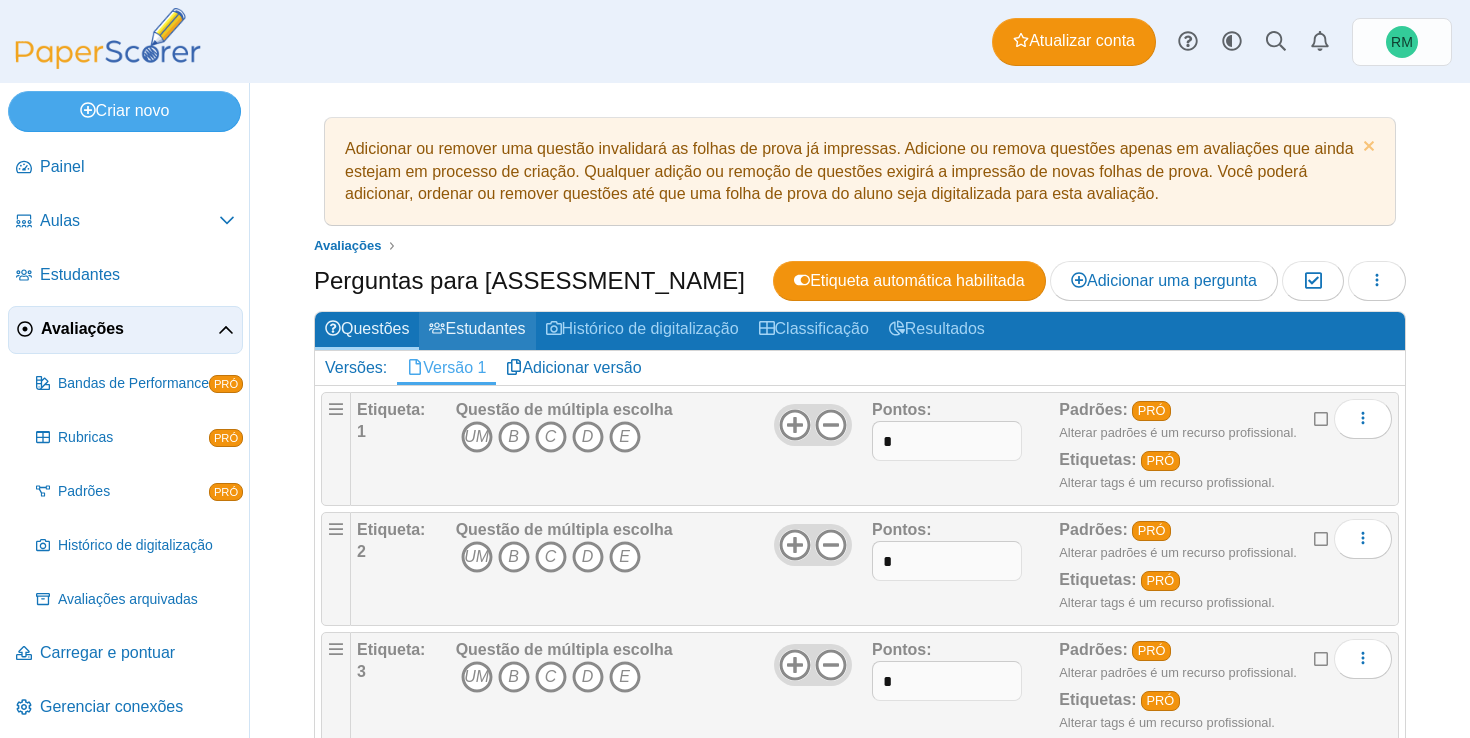 click on "Estudantes" at bounding box center [485, 328] 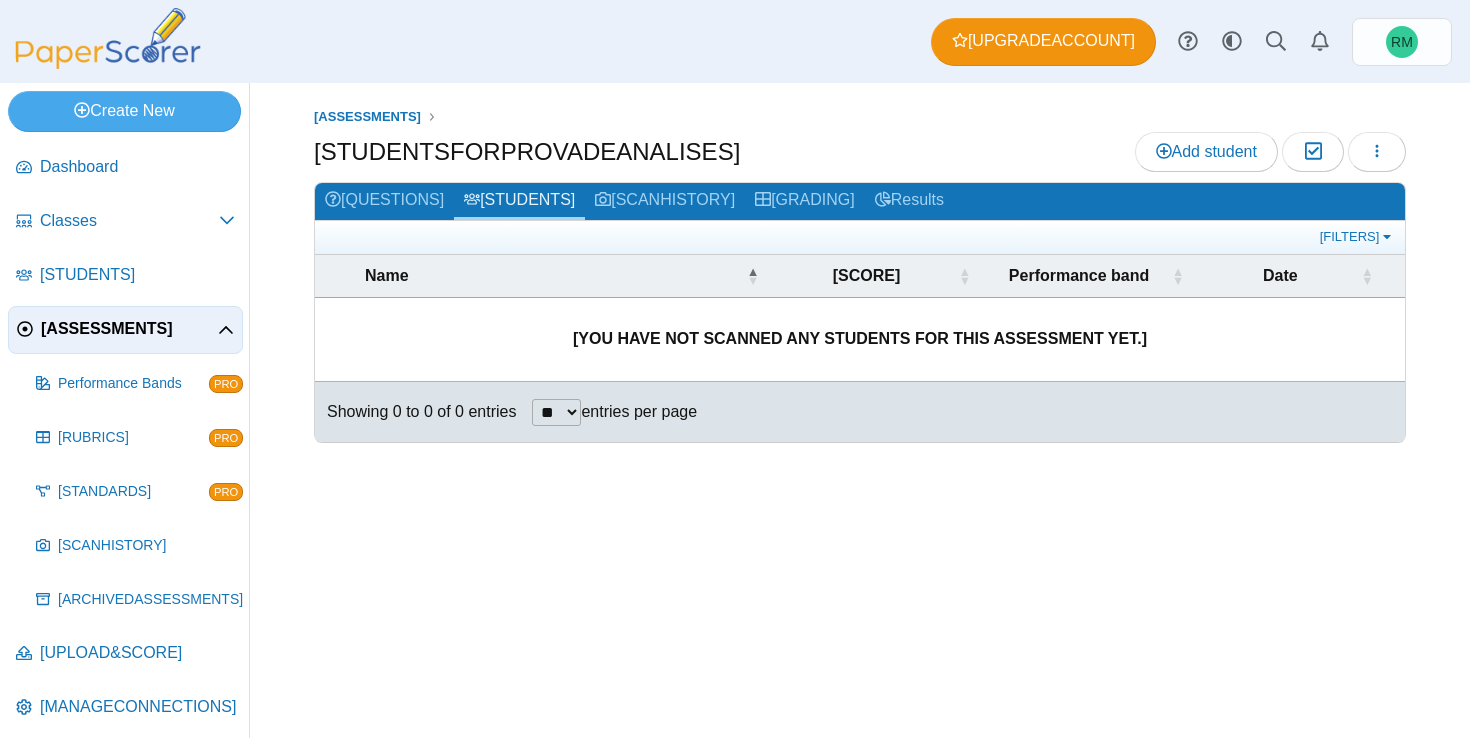scroll, scrollTop: 0, scrollLeft: 0, axis: both 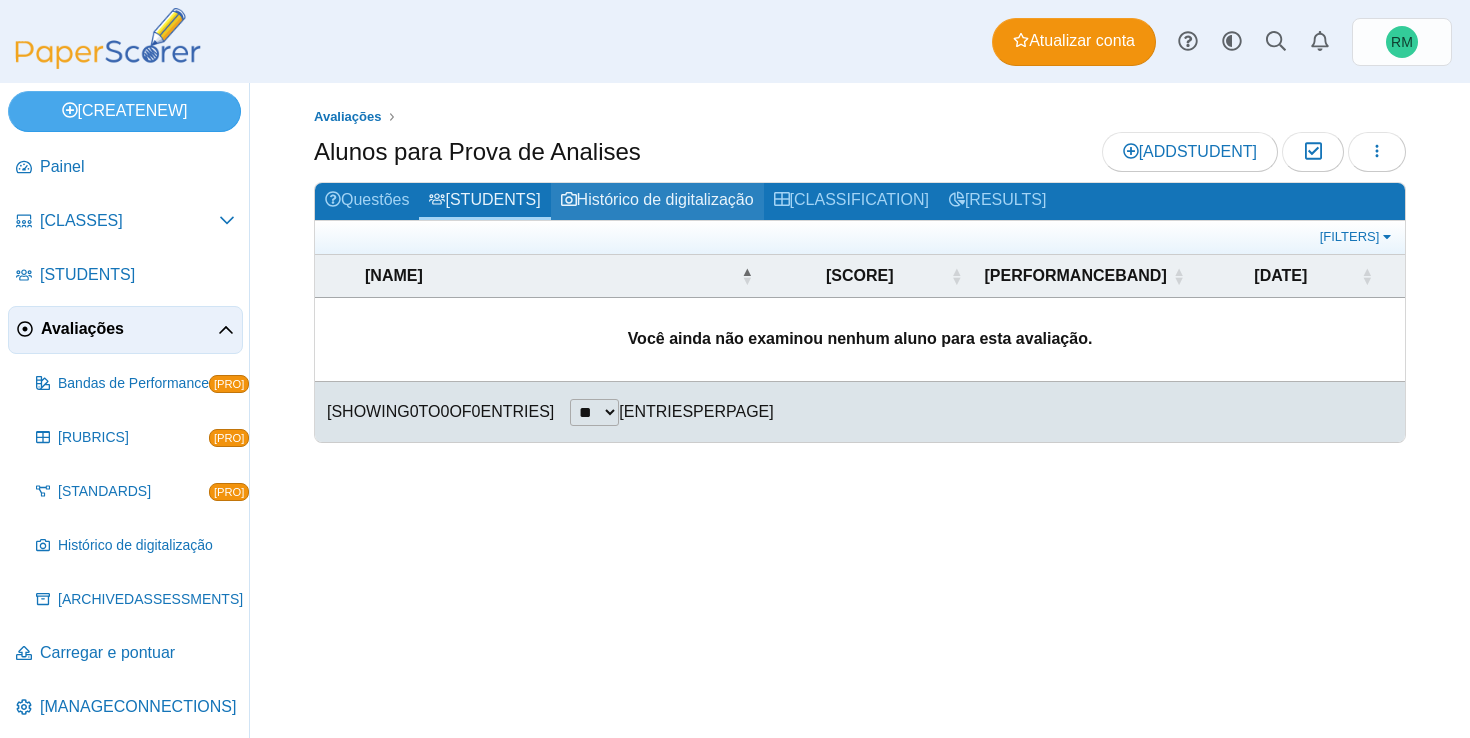 click on "Histórico de digitalização" at bounding box center (665, 199) 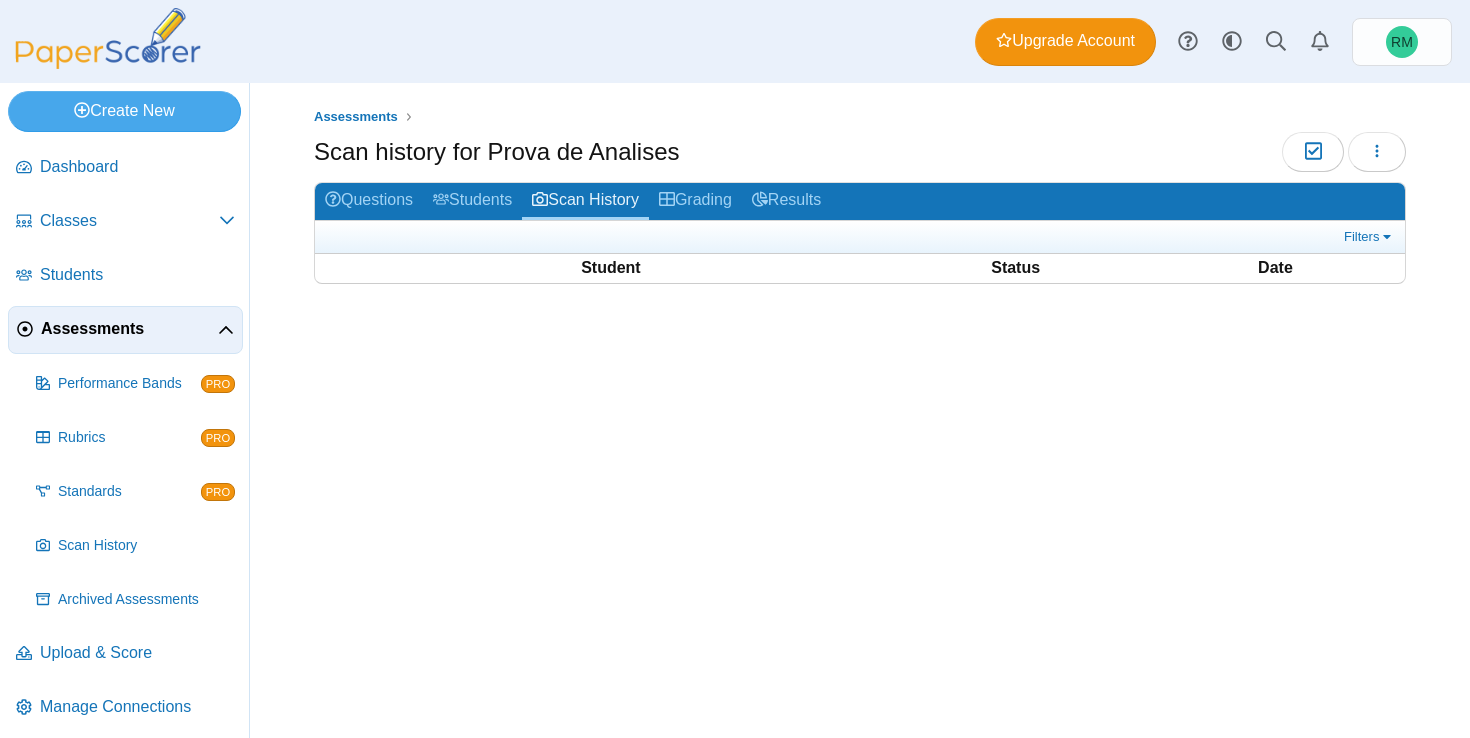 scroll, scrollTop: 0, scrollLeft: 0, axis: both 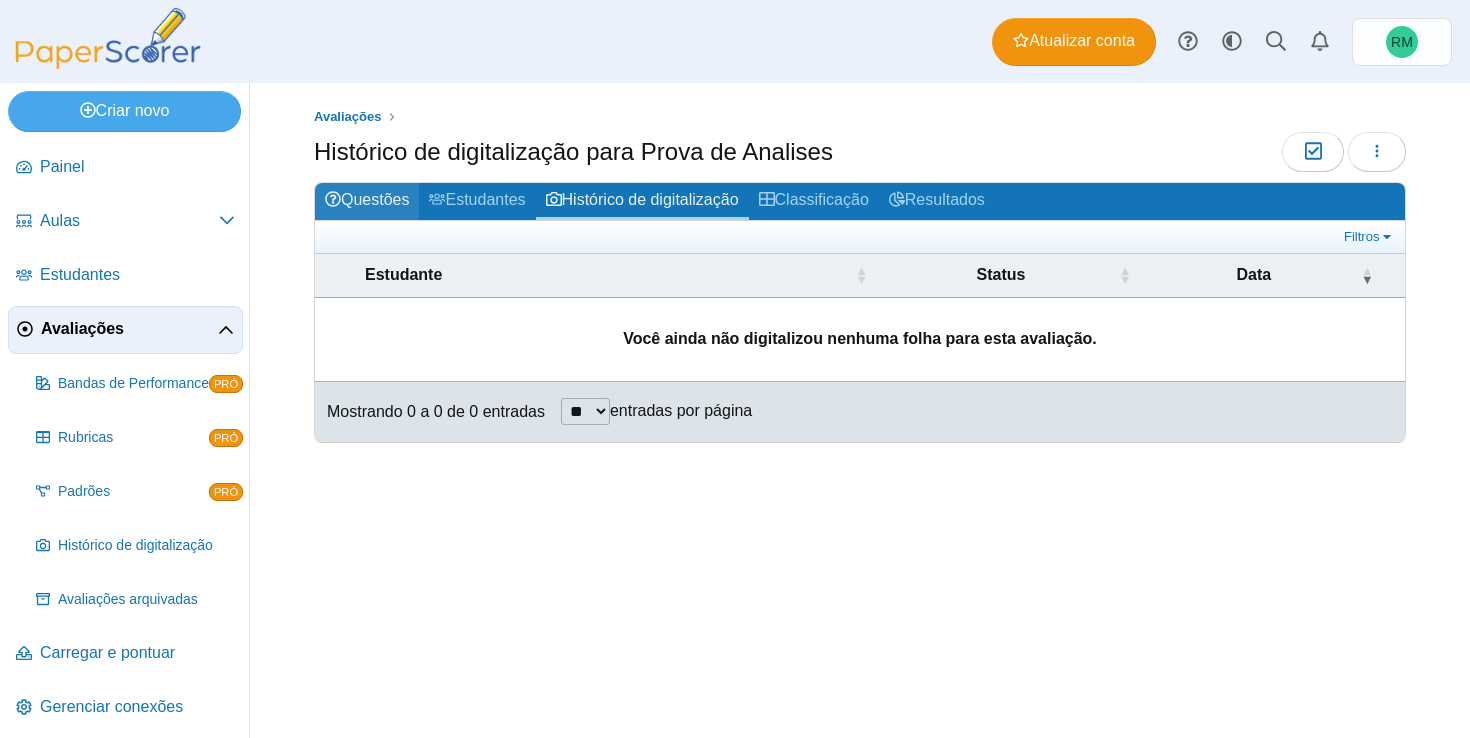 click on "Questões" at bounding box center [367, 201] 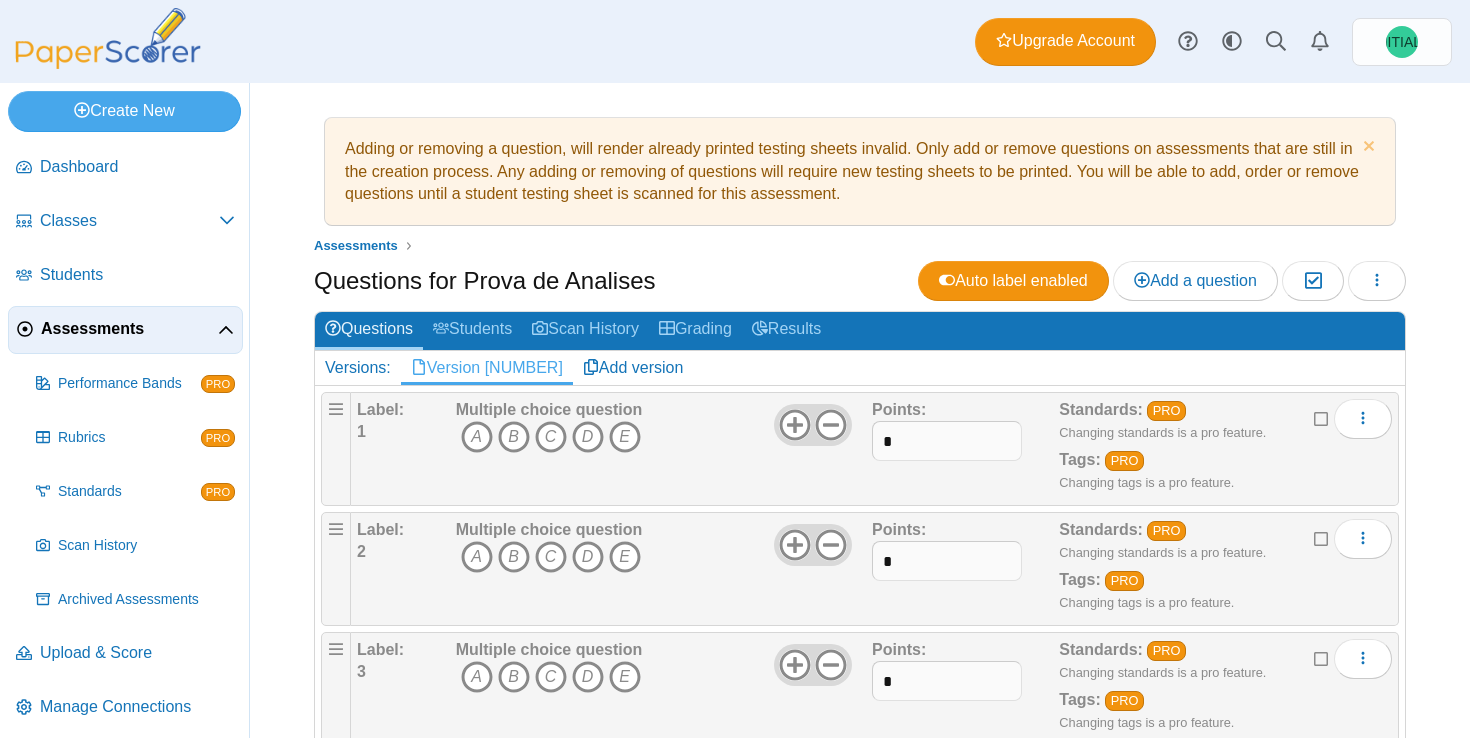 scroll, scrollTop: 0, scrollLeft: 0, axis: both 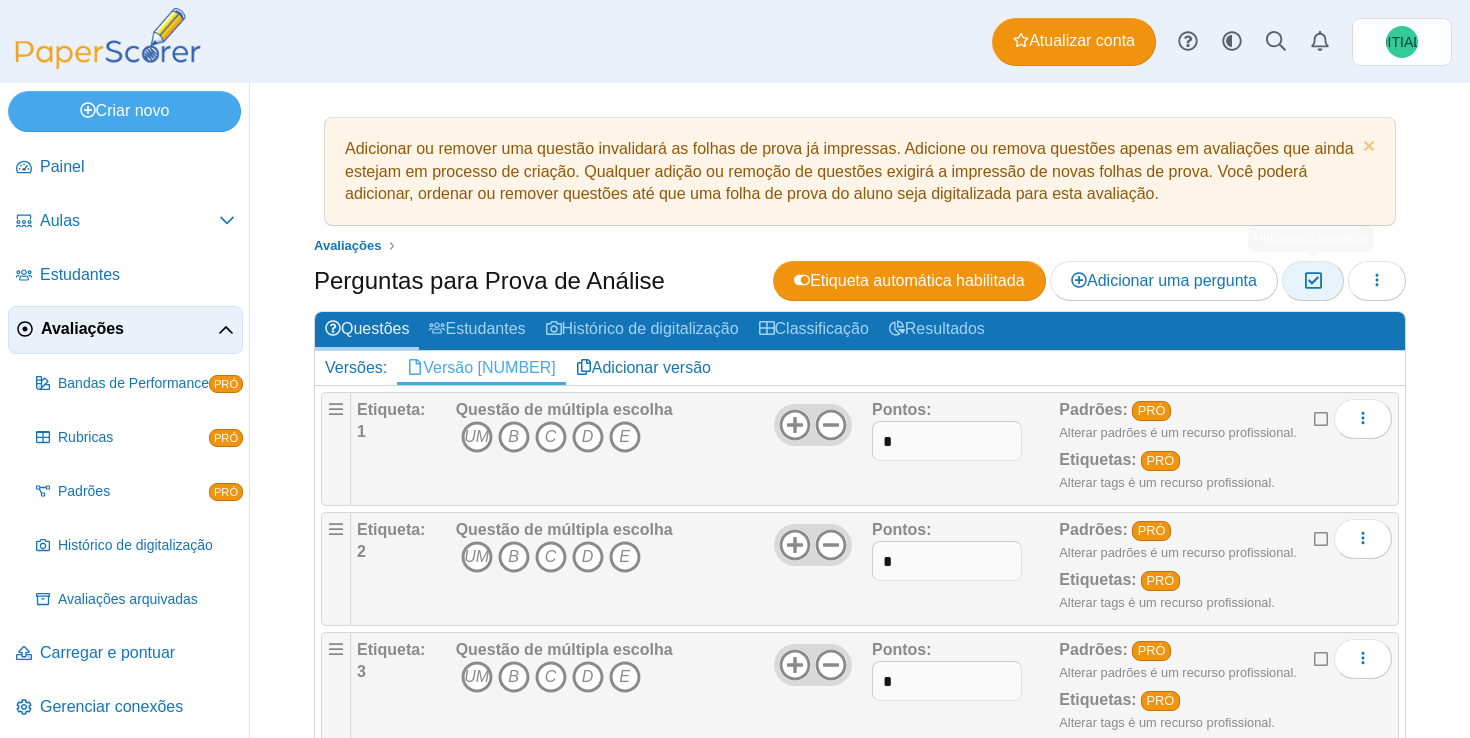 click at bounding box center (1312, 280) 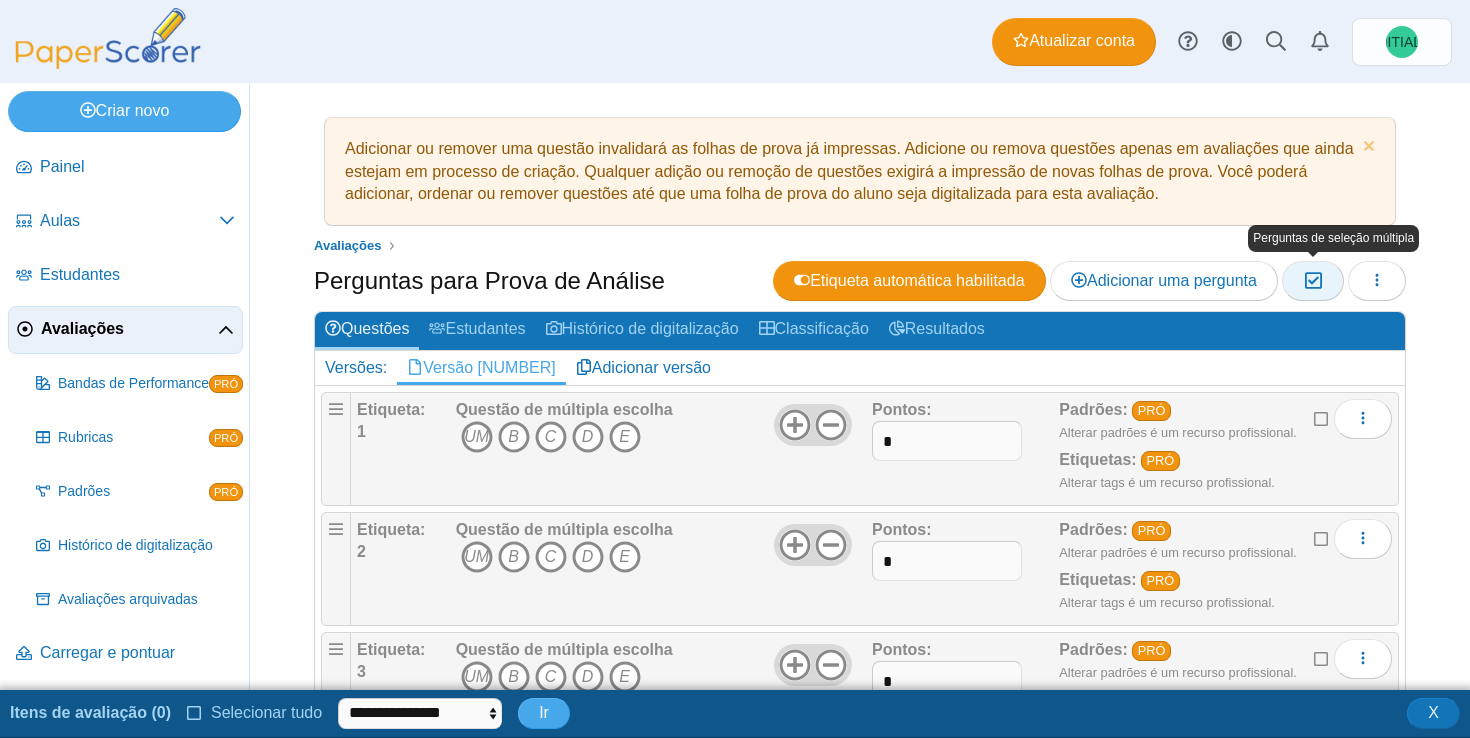 click at bounding box center (1312, 280) 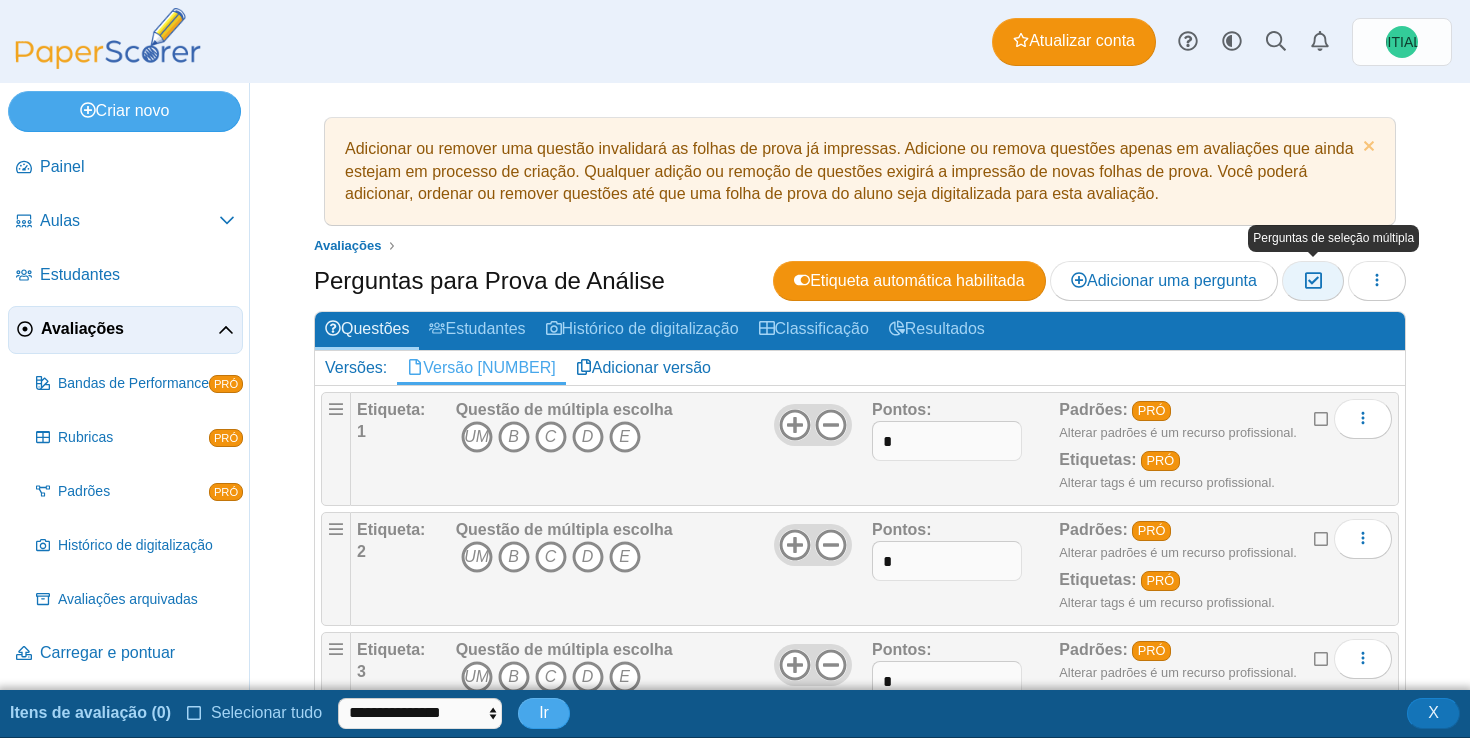 click at bounding box center [1312, 280] 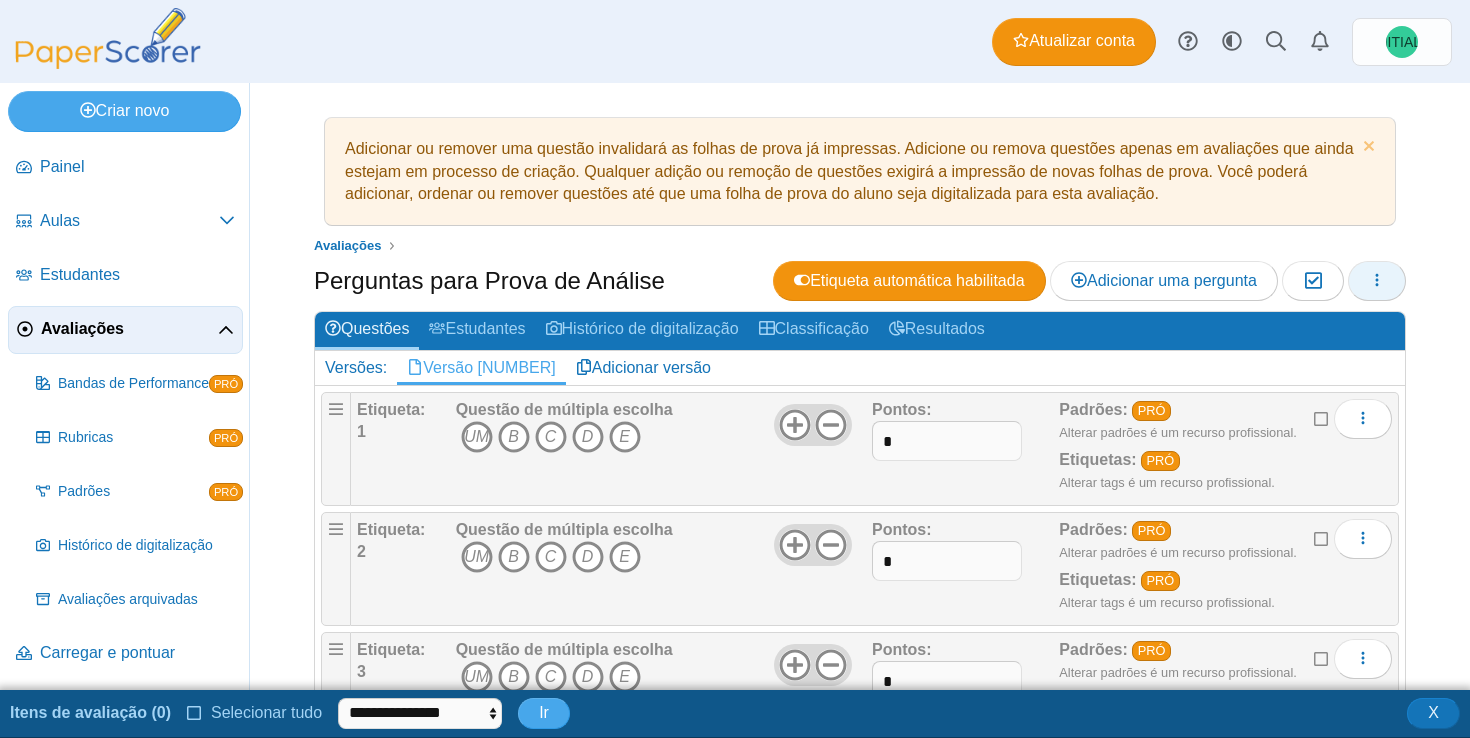 click at bounding box center [1377, 281] 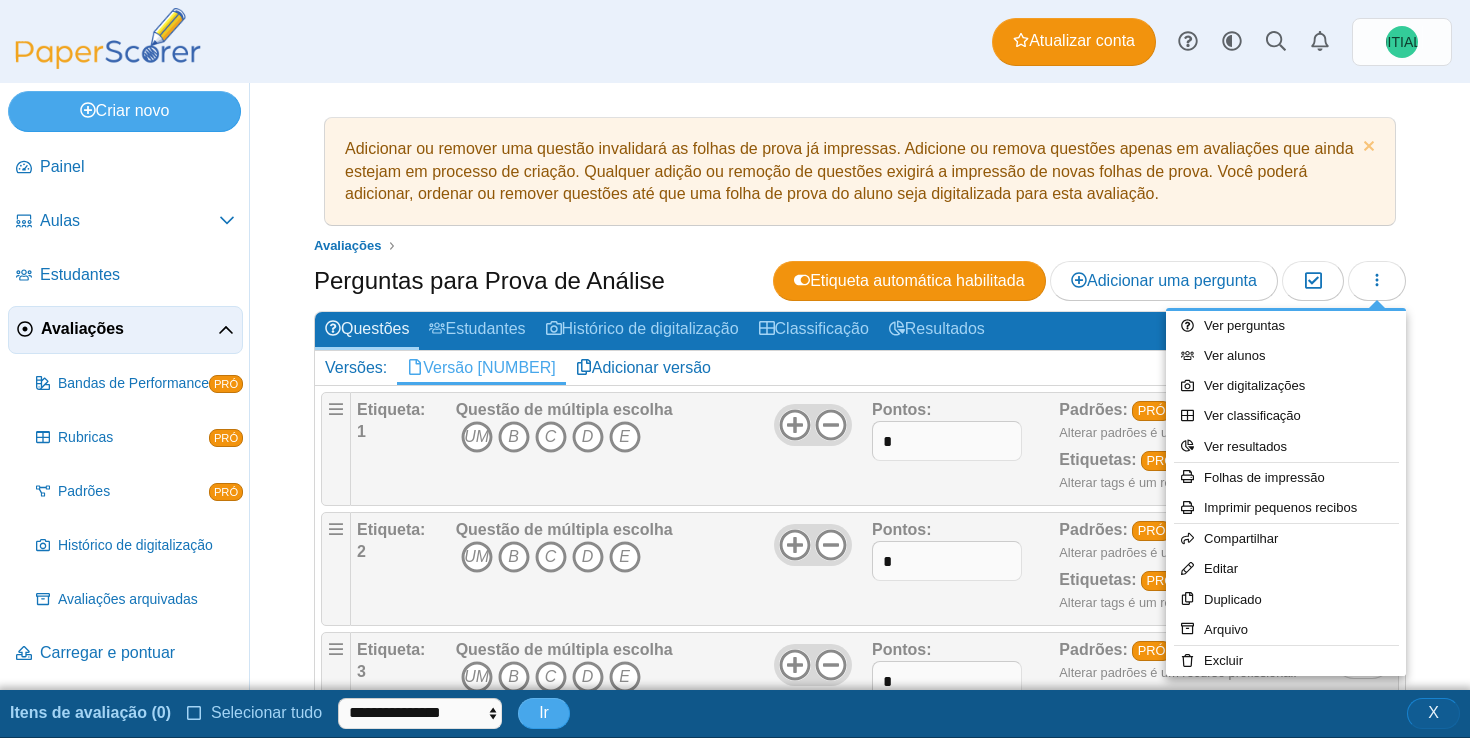 click on "X" at bounding box center [1433, 713] 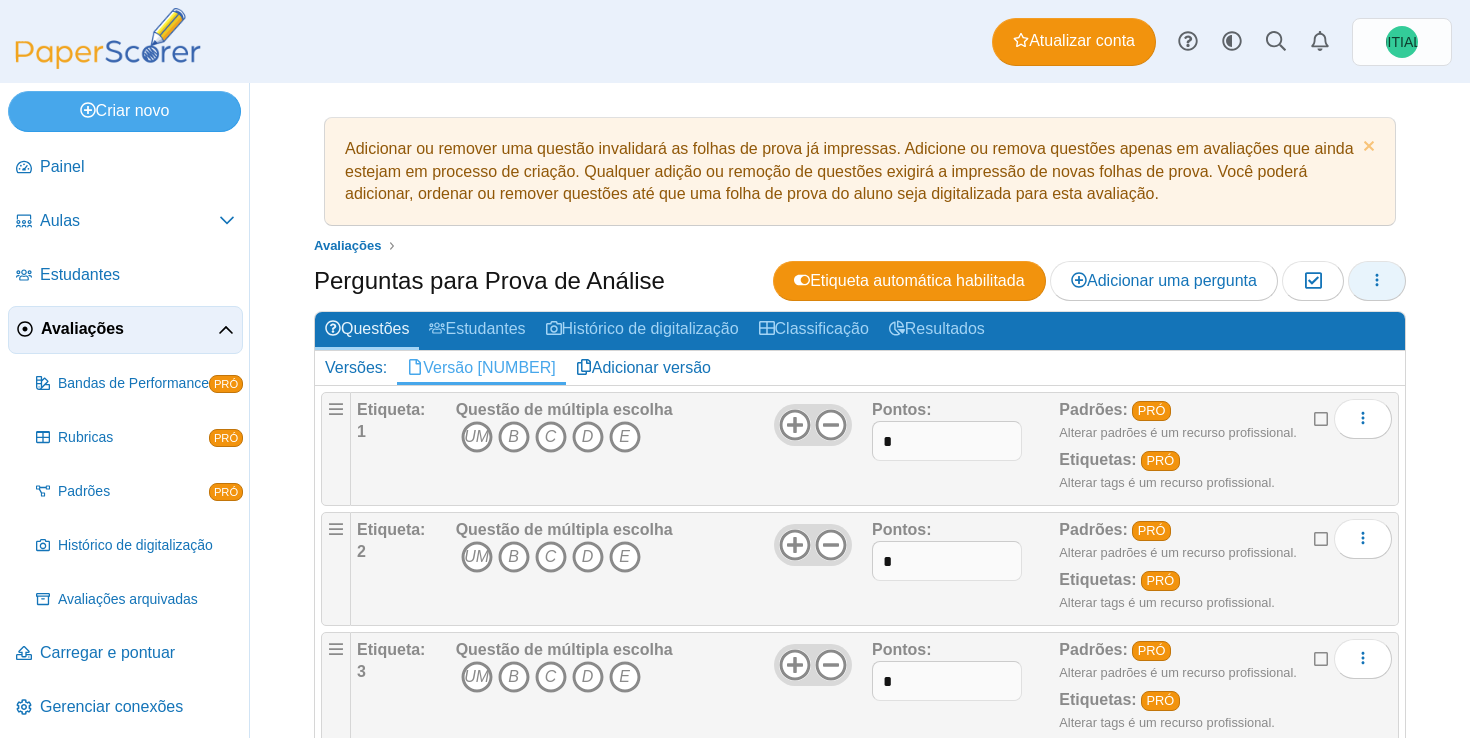 click at bounding box center [1377, 280] 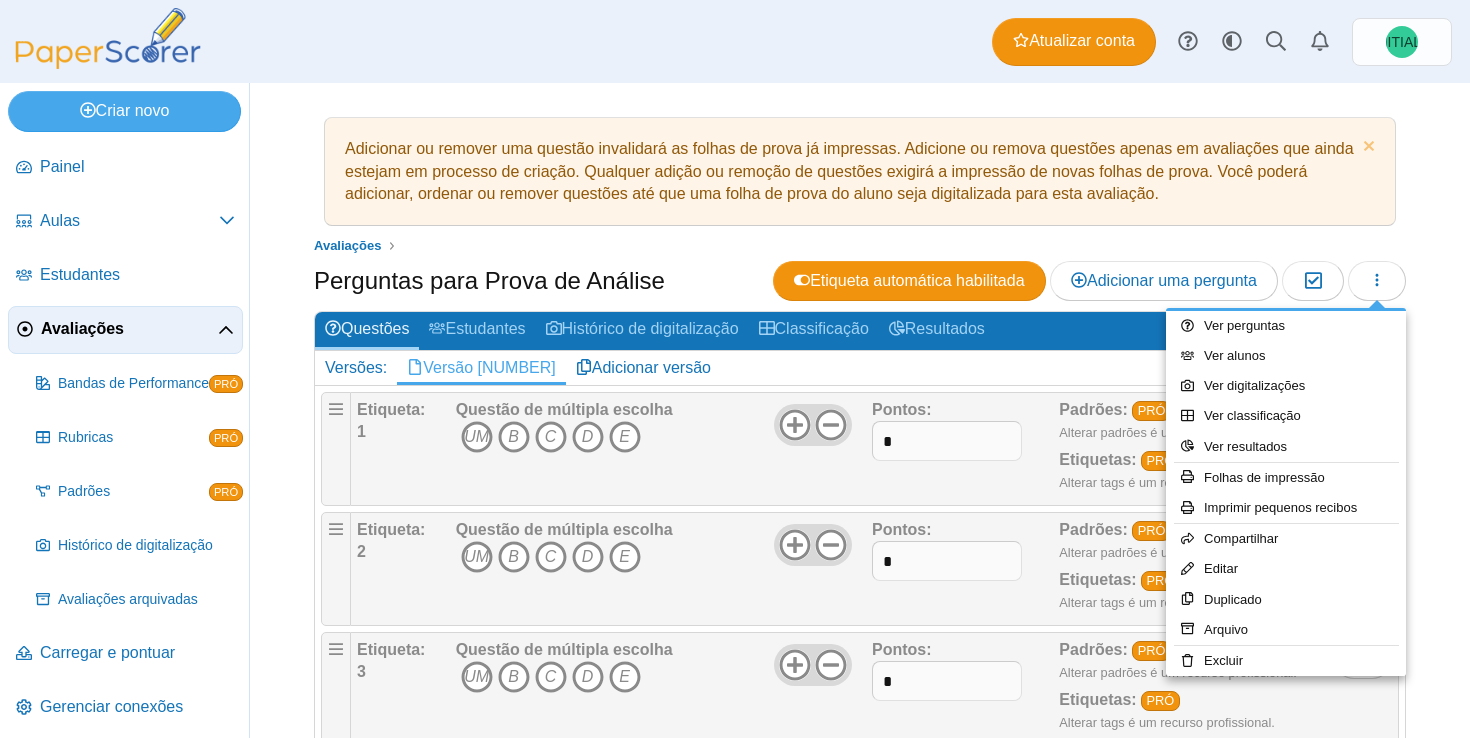click on "Perguntas para Prova de Análise" at bounding box center [860, 410] 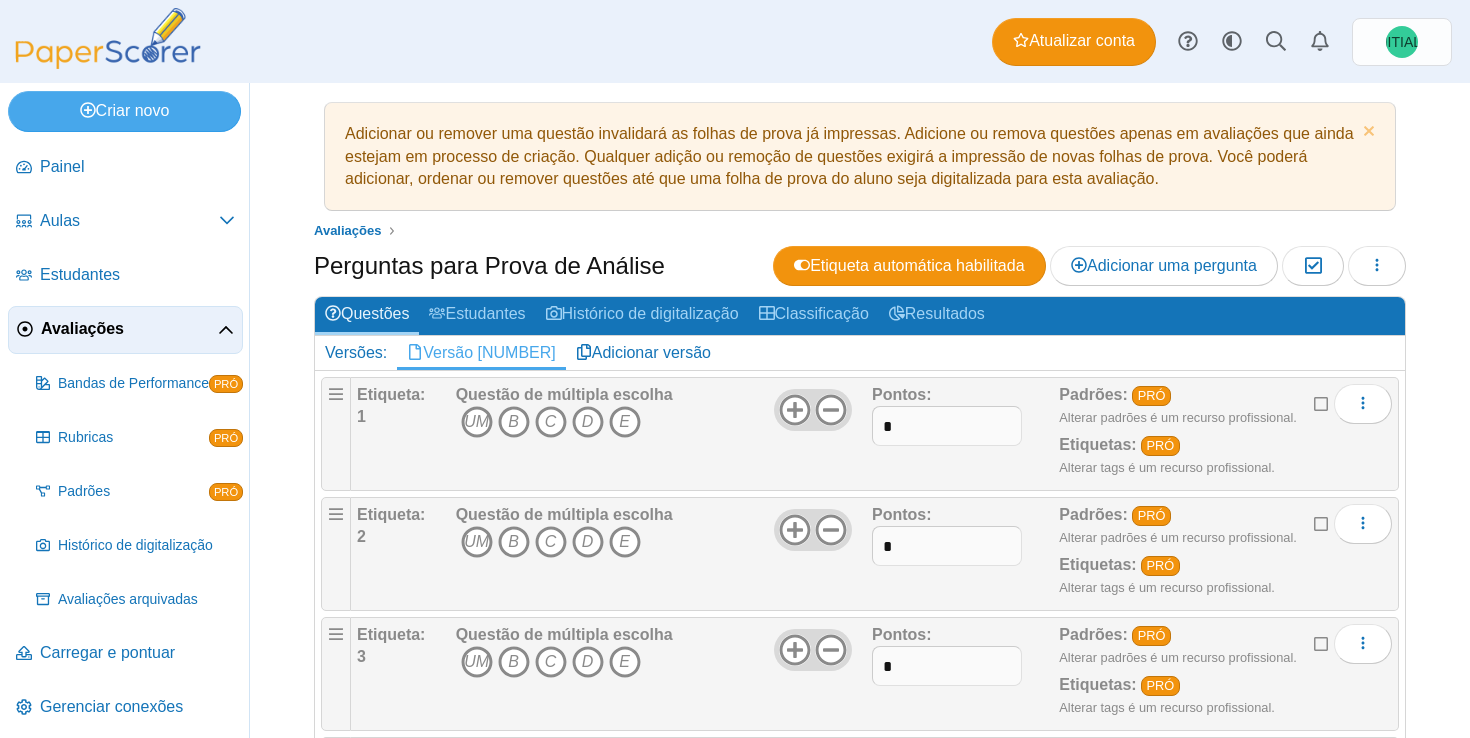 scroll, scrollTop: 0, scrollLeft: 0, axis: both 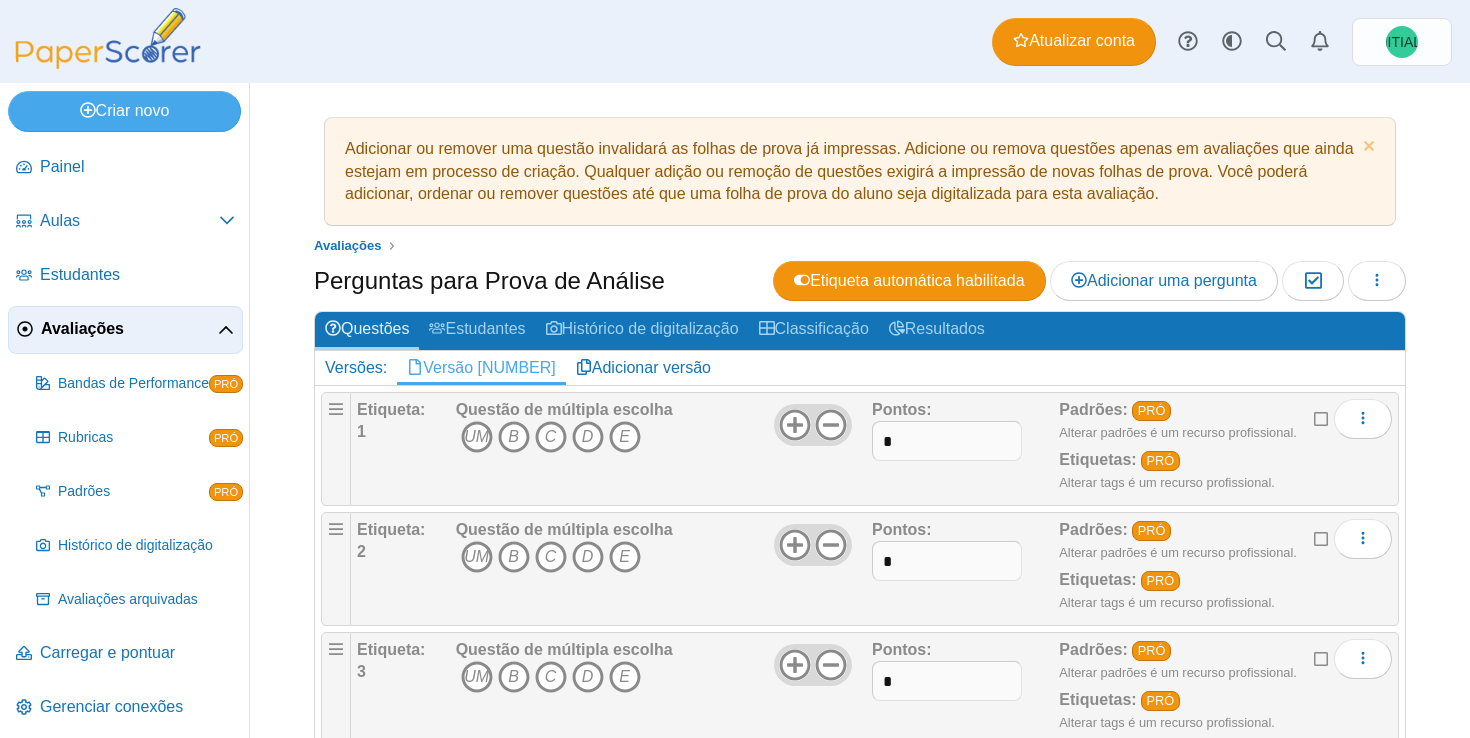 click on "Adicionar ou remover uma questão invalidará as folhas de prova já impressas. Adicione ou remova questões apenas em avaliações que ainda estejam em processo de criação. Qualquer adição ou remoção de questões exigirá a impressão de novas folhas de prova. Você poderá adicionar, ordenar ou remover questões até que uma folha de prova do aluno seja digitalizada para esta avaliação." at bounding box center (860, 171) 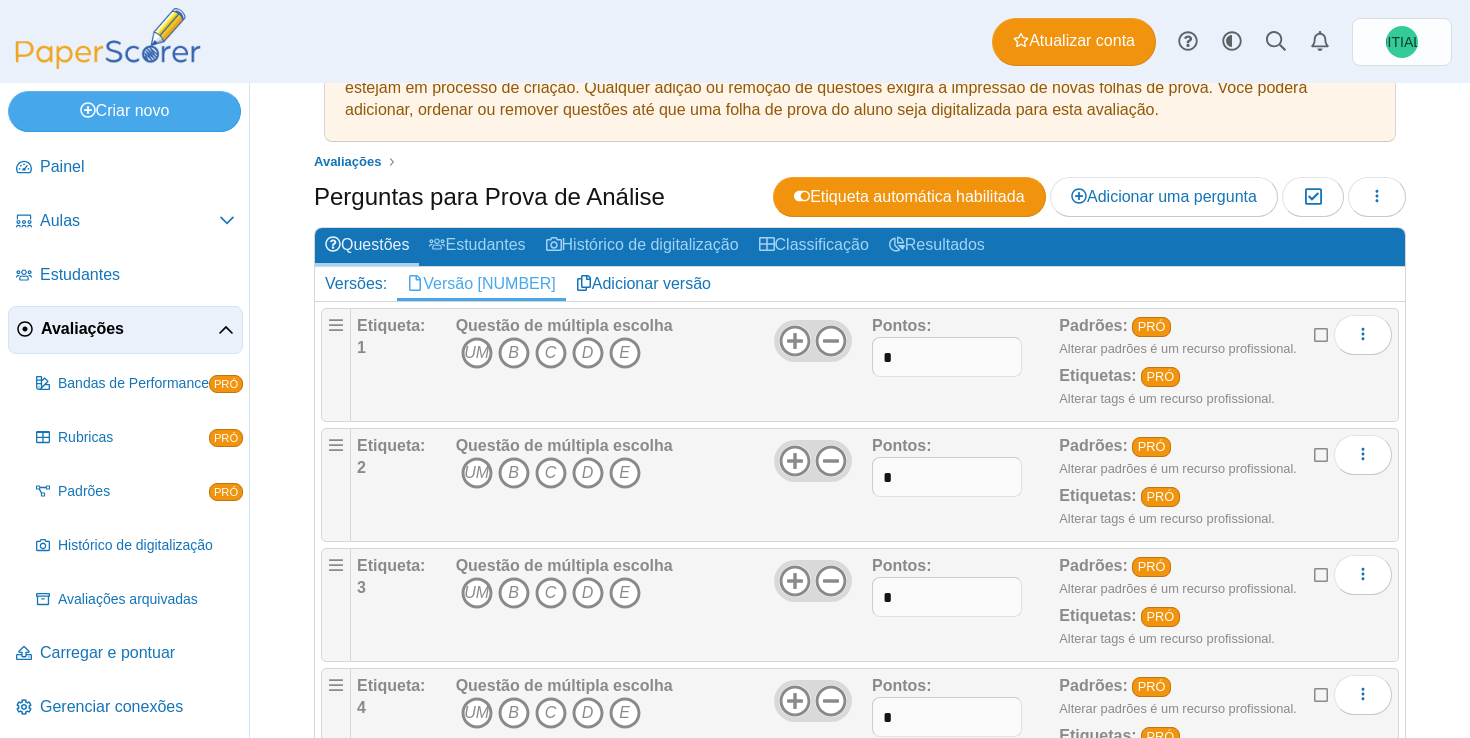 scroll, scrollTop: 0, scrollLeft: 0, axis: both 